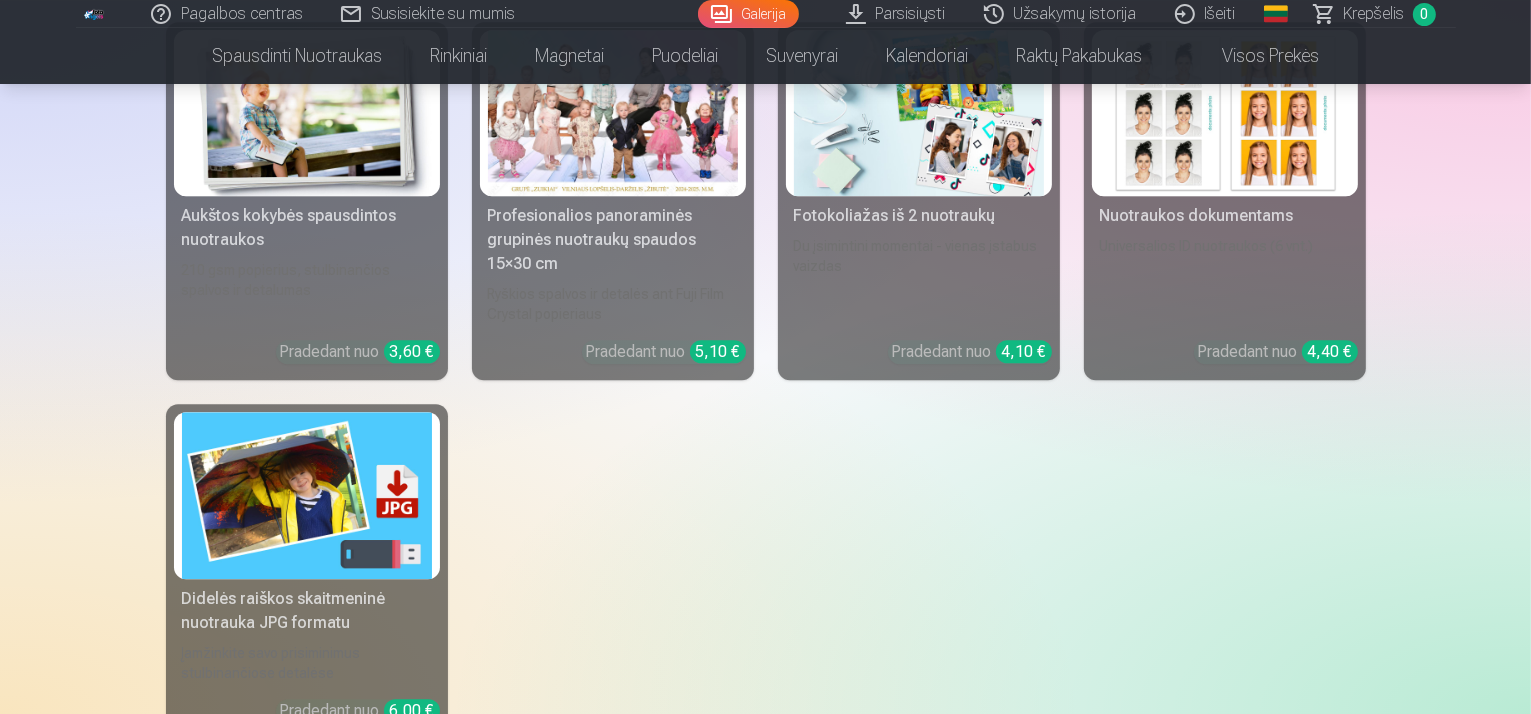 scroll, scrollTop: 5500, scrollLeft: 0, axis: vertical 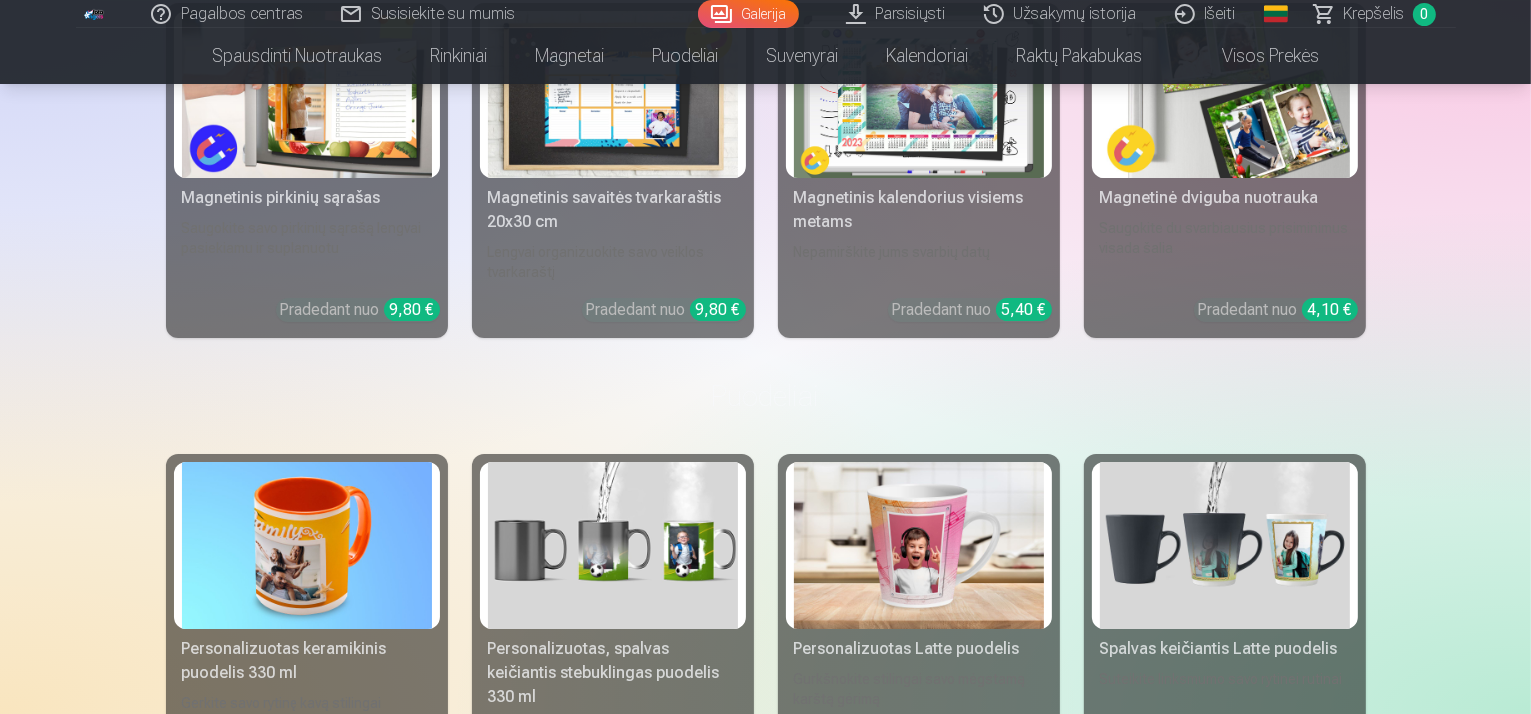 click at bounding box center (728, -2152) 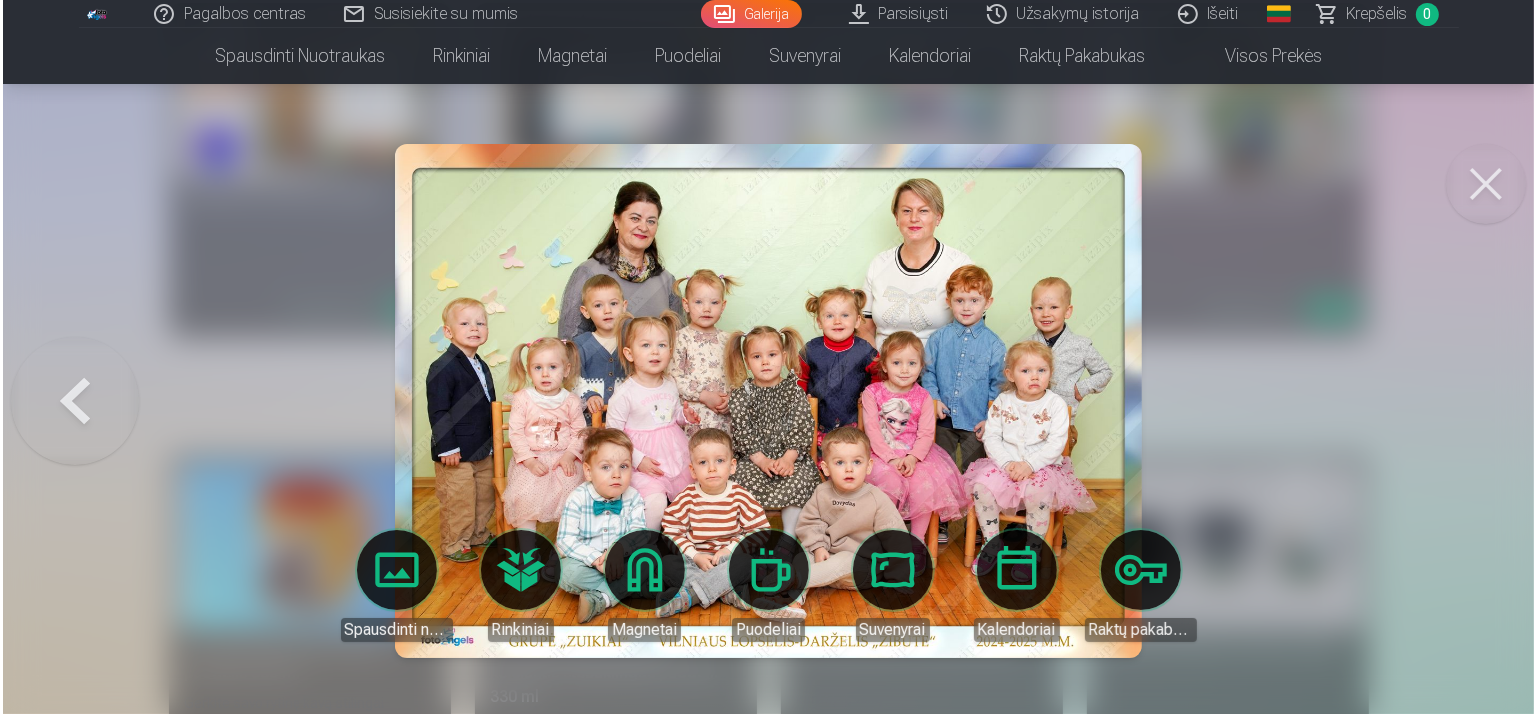 scroll, scrollTop: 7119, scrollLeft: 0, axis: vertical 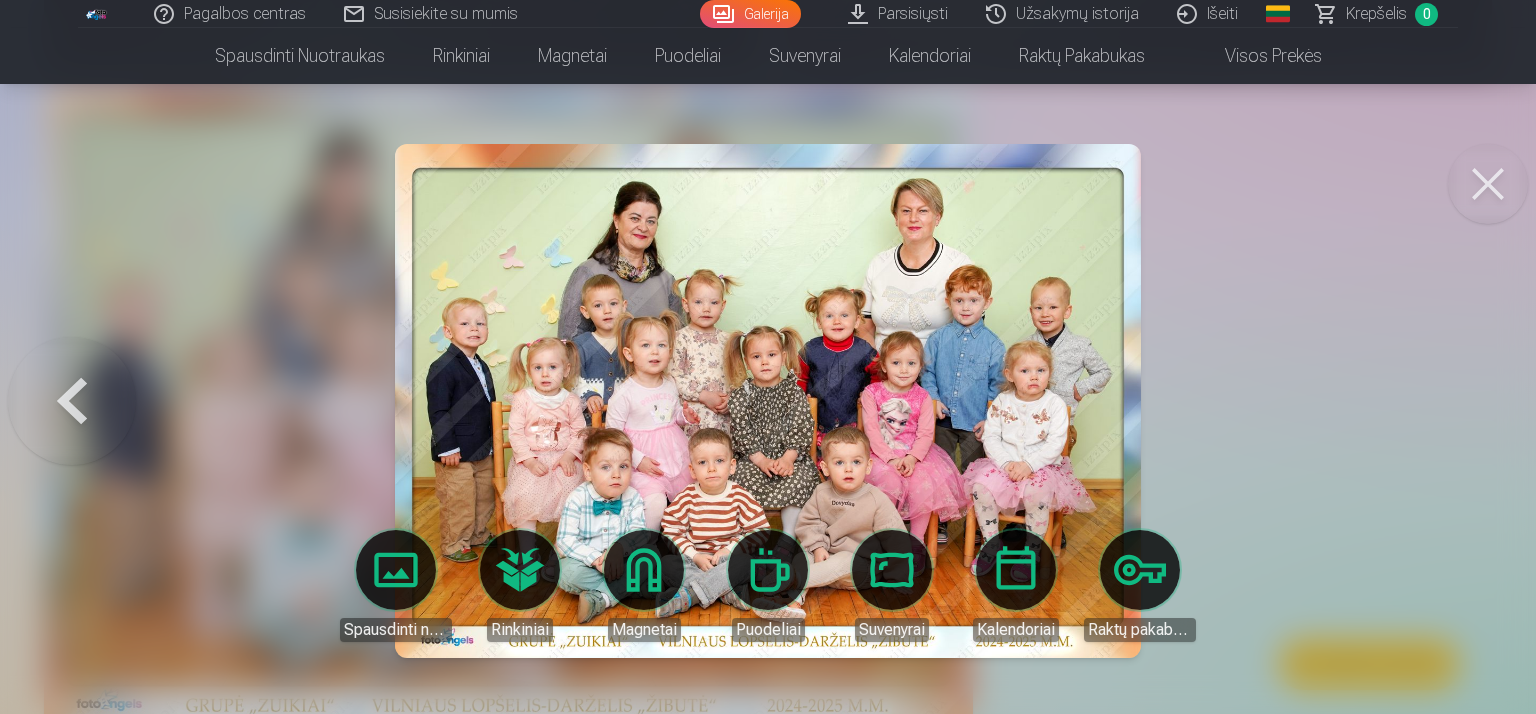 click on "Spausdinti nuotraukas" at bounding box center [396, 586] 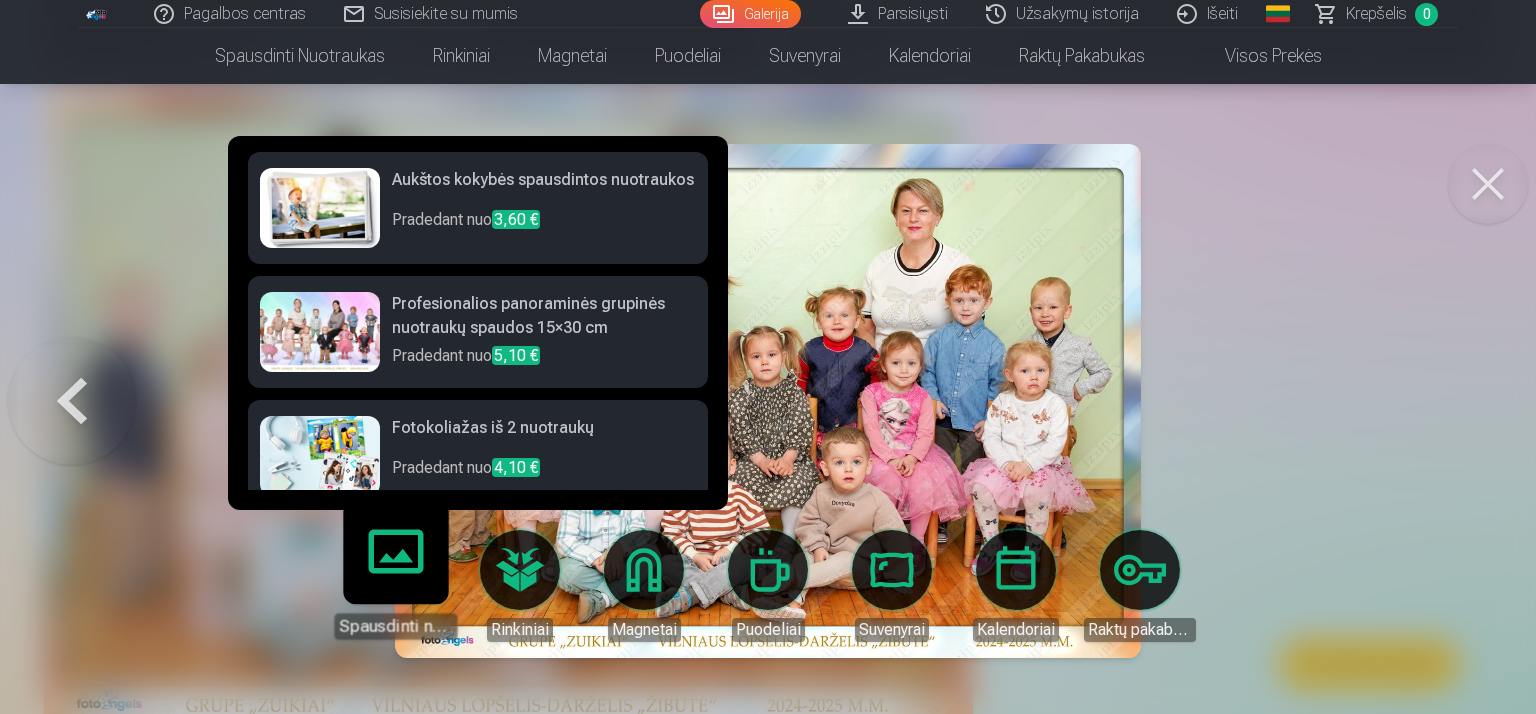 click on "Pradedant nuo  3,60 €" at bounding box center [544, 228] 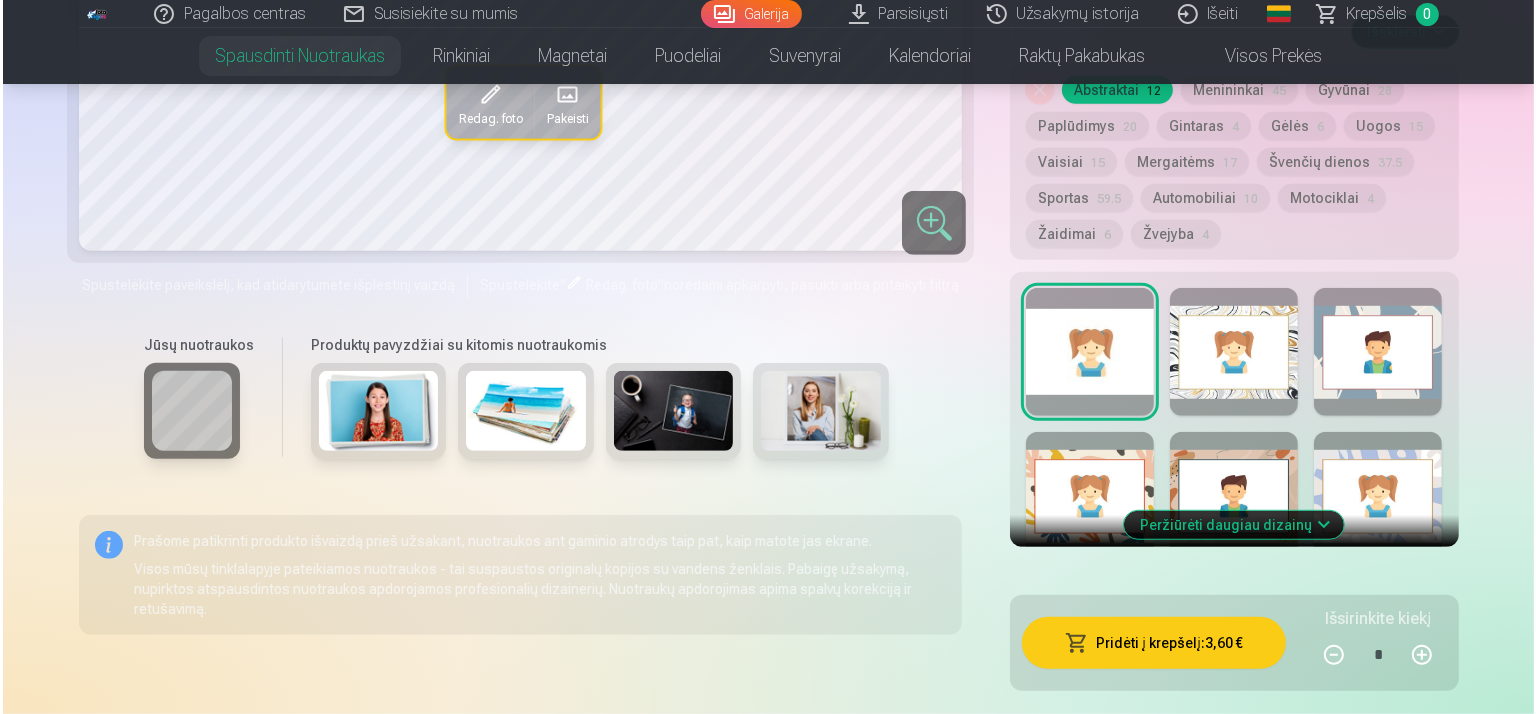 scroll, scrollTop: 1200, scrollLeft: 0, axis: vertical 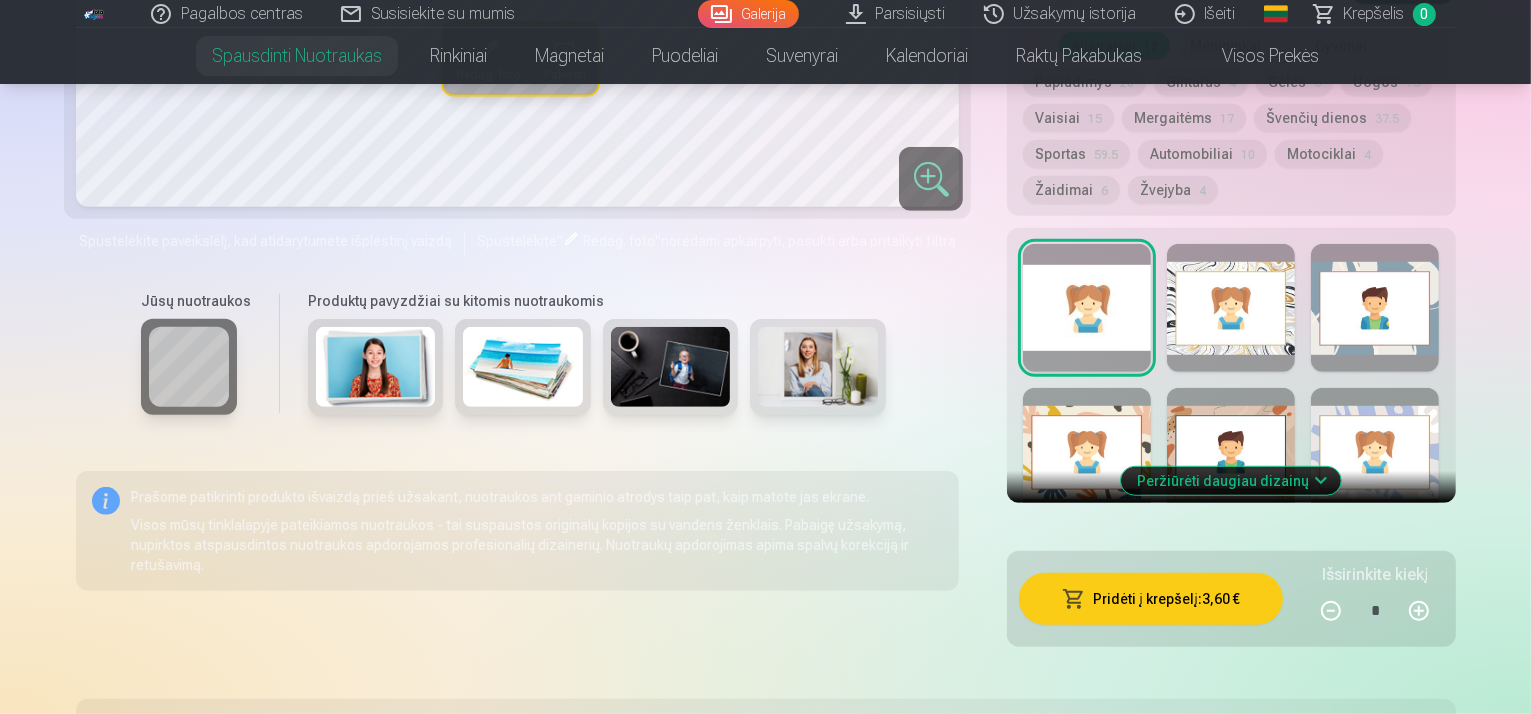 click on "Pridėti į krepšelį :  3,60 €" at bounding box center (1151, 599) 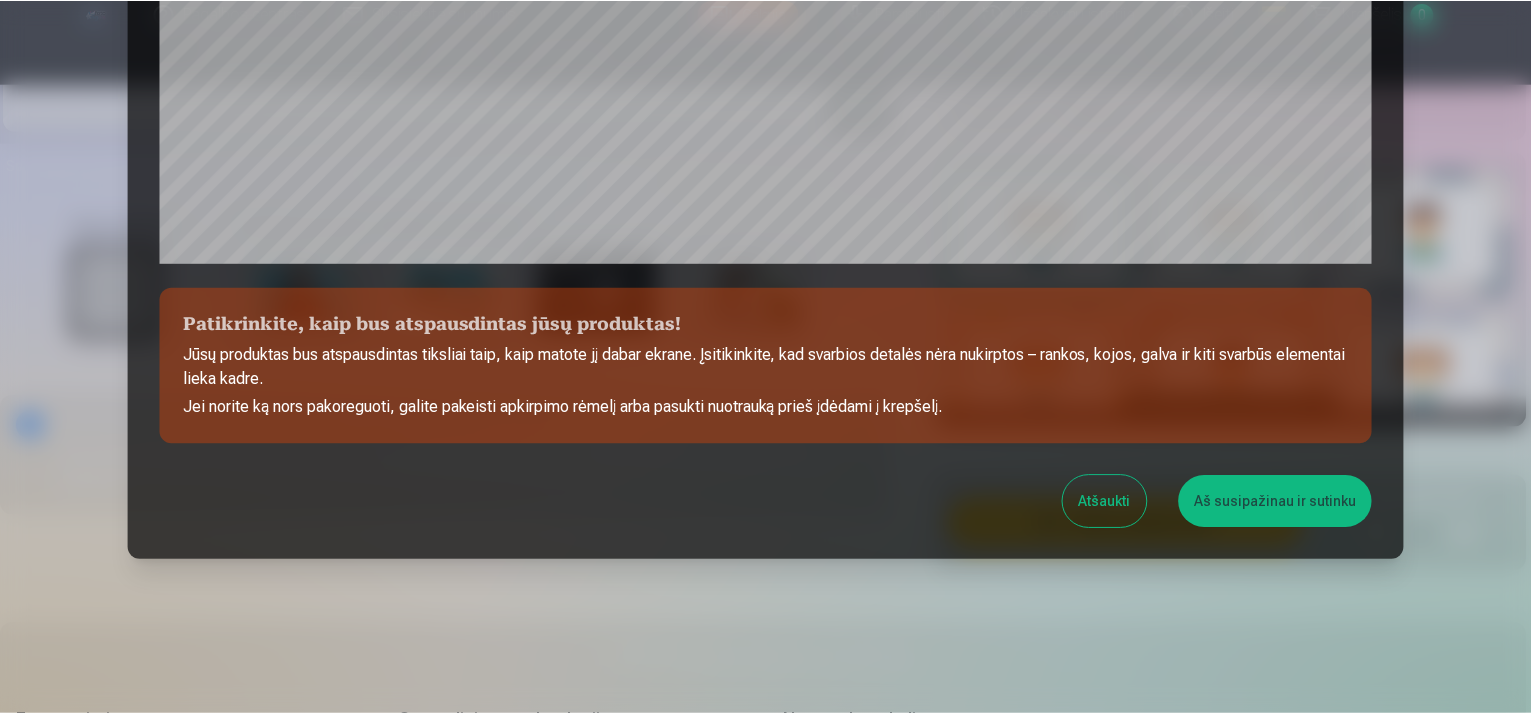 scroll, scrollTop: 726, scrollLeft: 0, axis: vertical 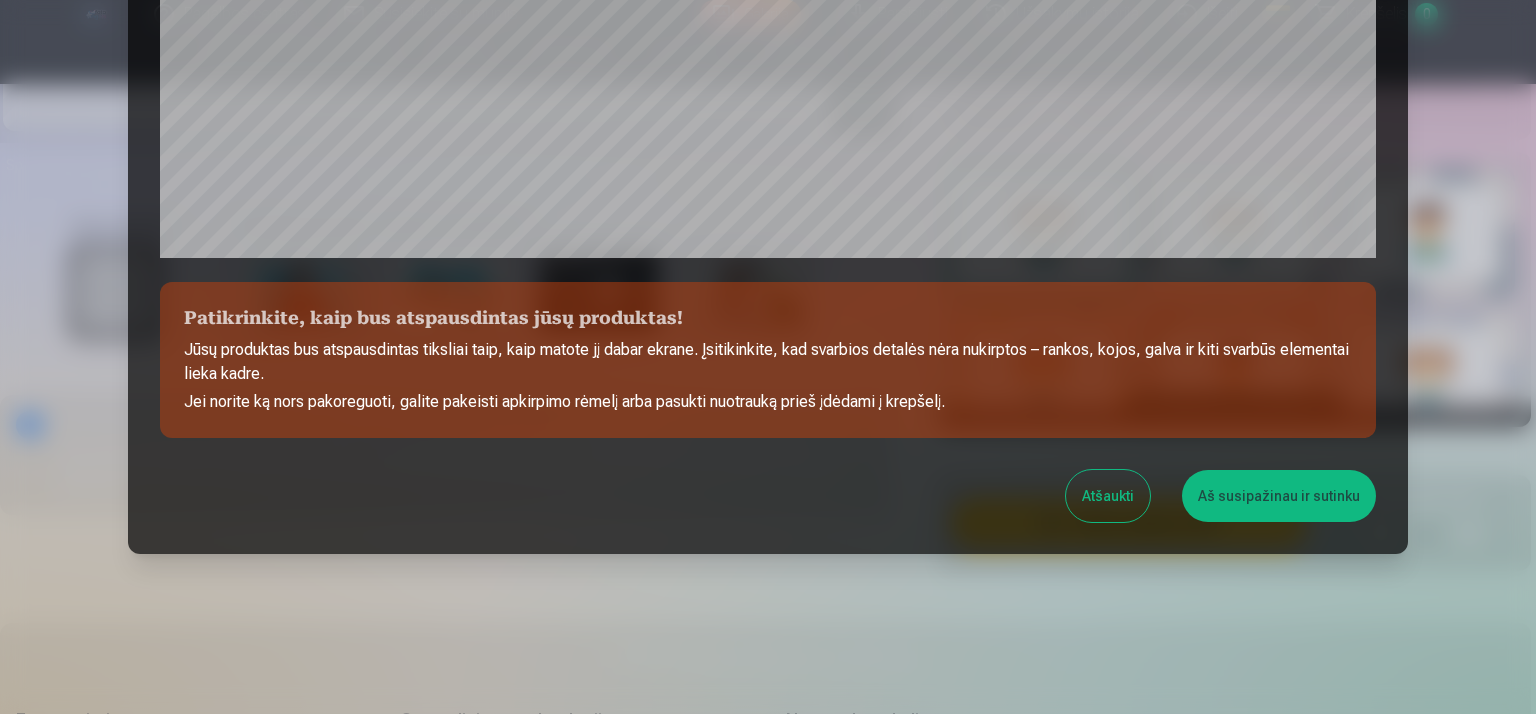 click on "Aš susipažinau ir sutinku" at bounding box center [1279, 496] 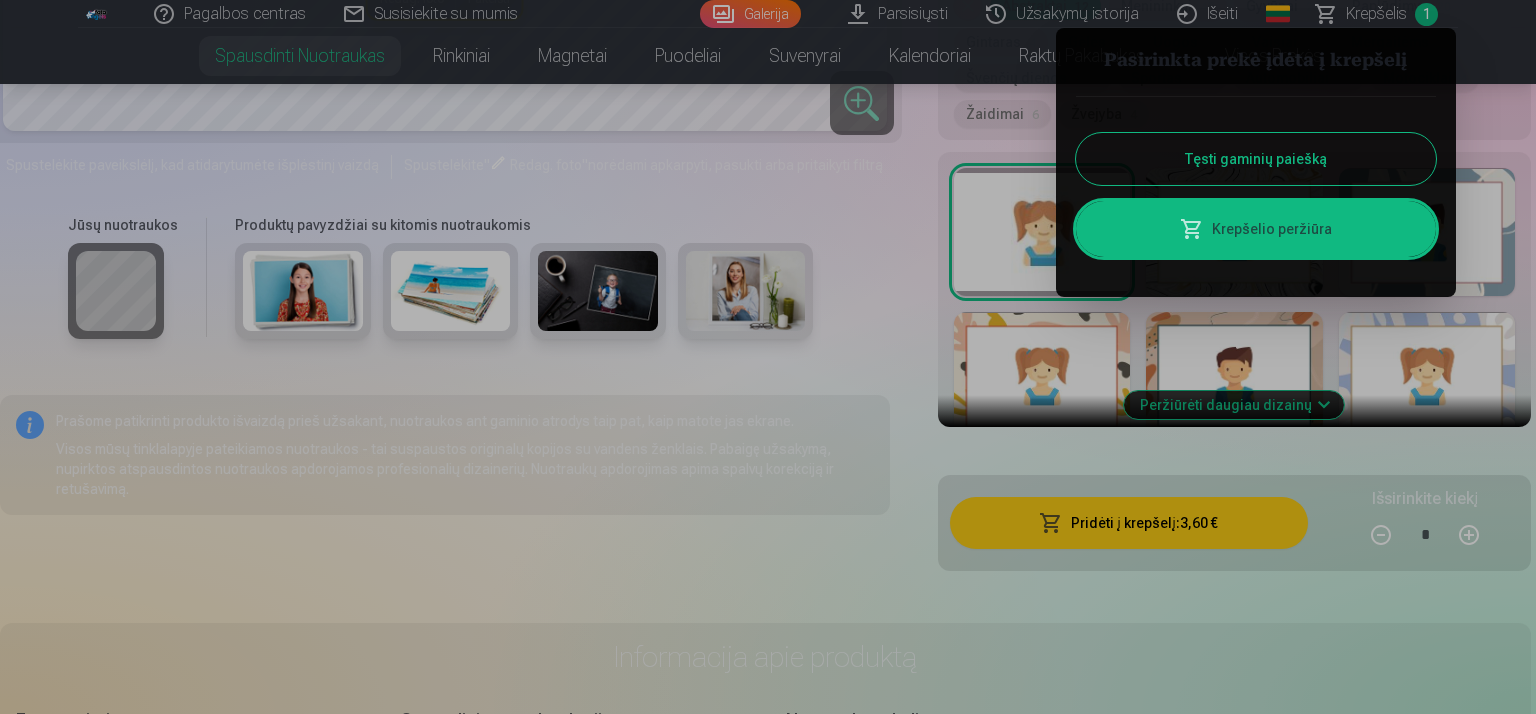 click on "Tęsti gaminių paiešką" at bounding box center [1256, 159] 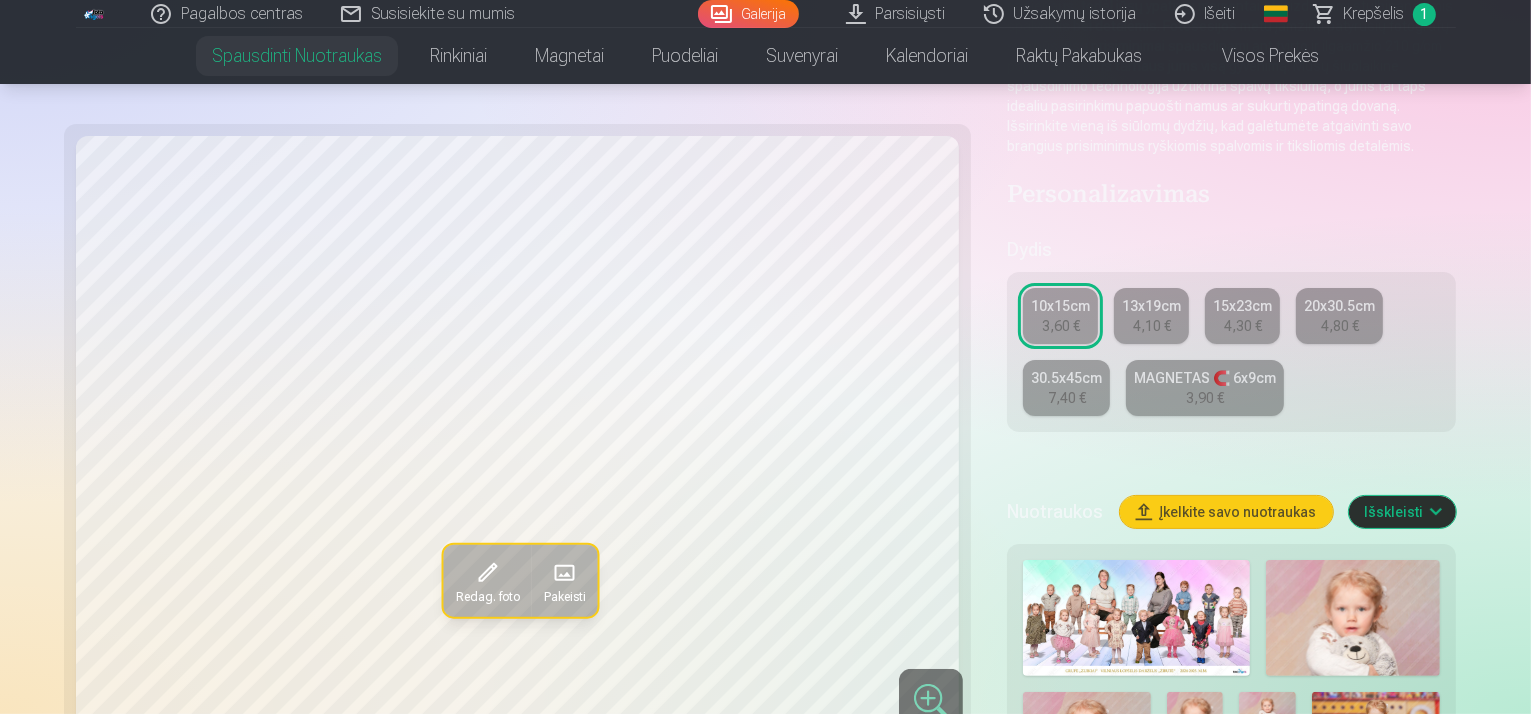 scroll, scrollTop: 0, scrollLeft: 0, axis: both 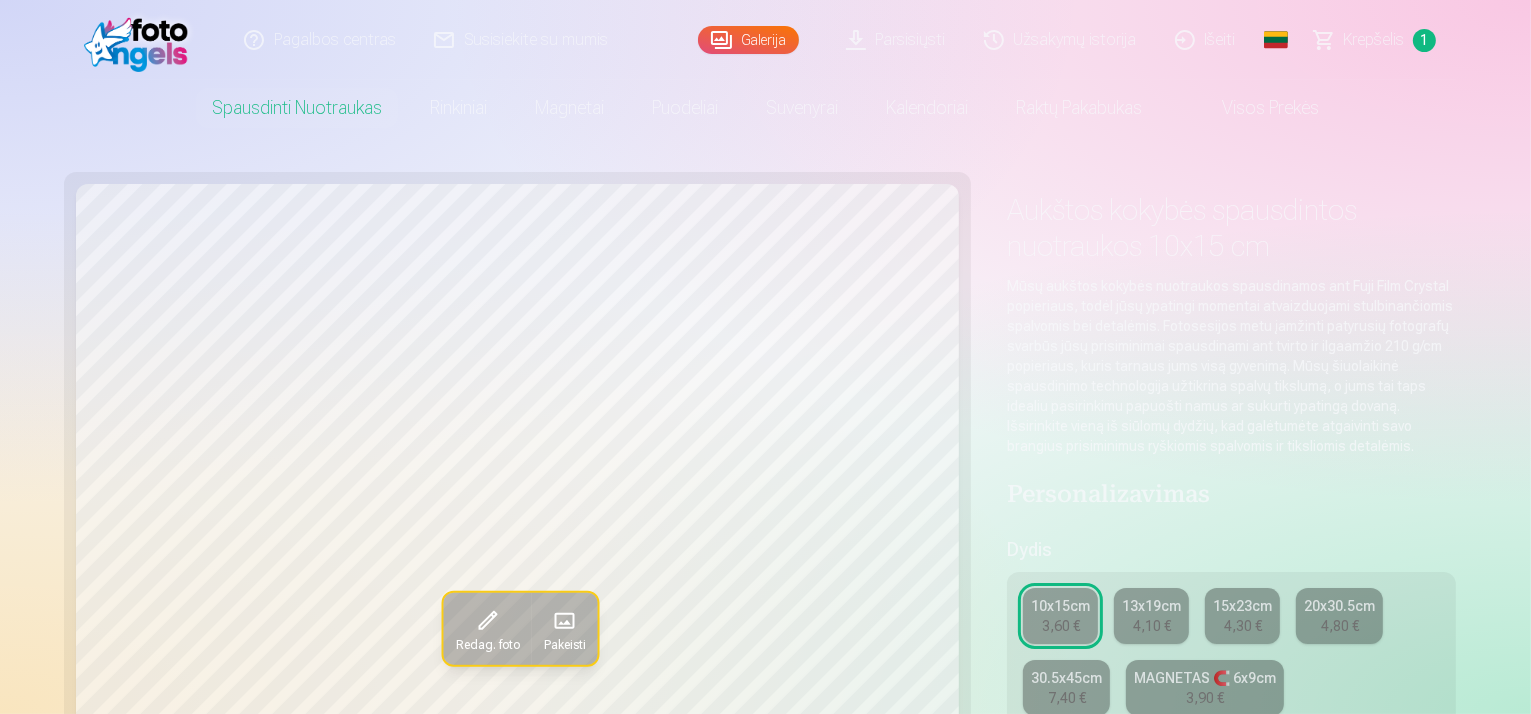 click at bounding box center (141, 40) 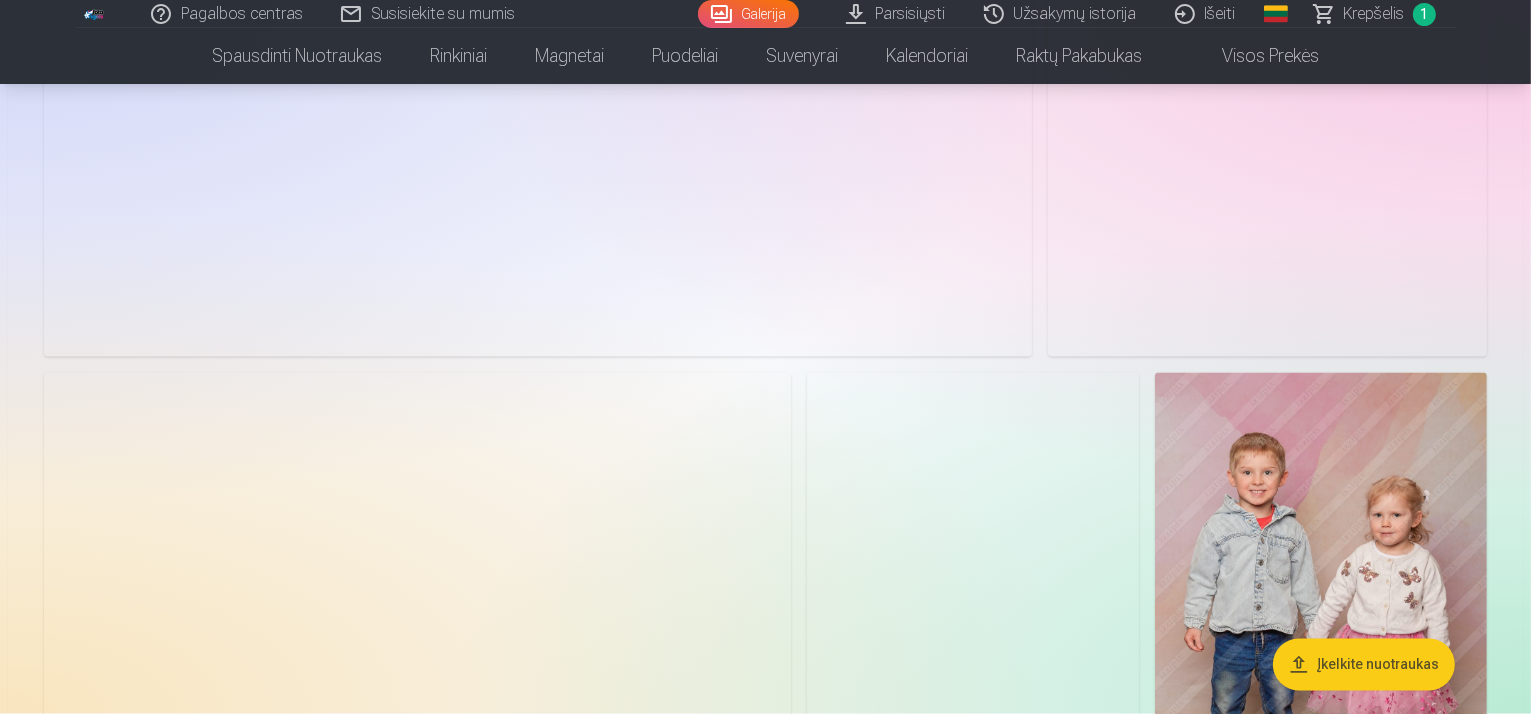 scroll, scrollTop: 3900, scrollLeft: 0, axis: vertical 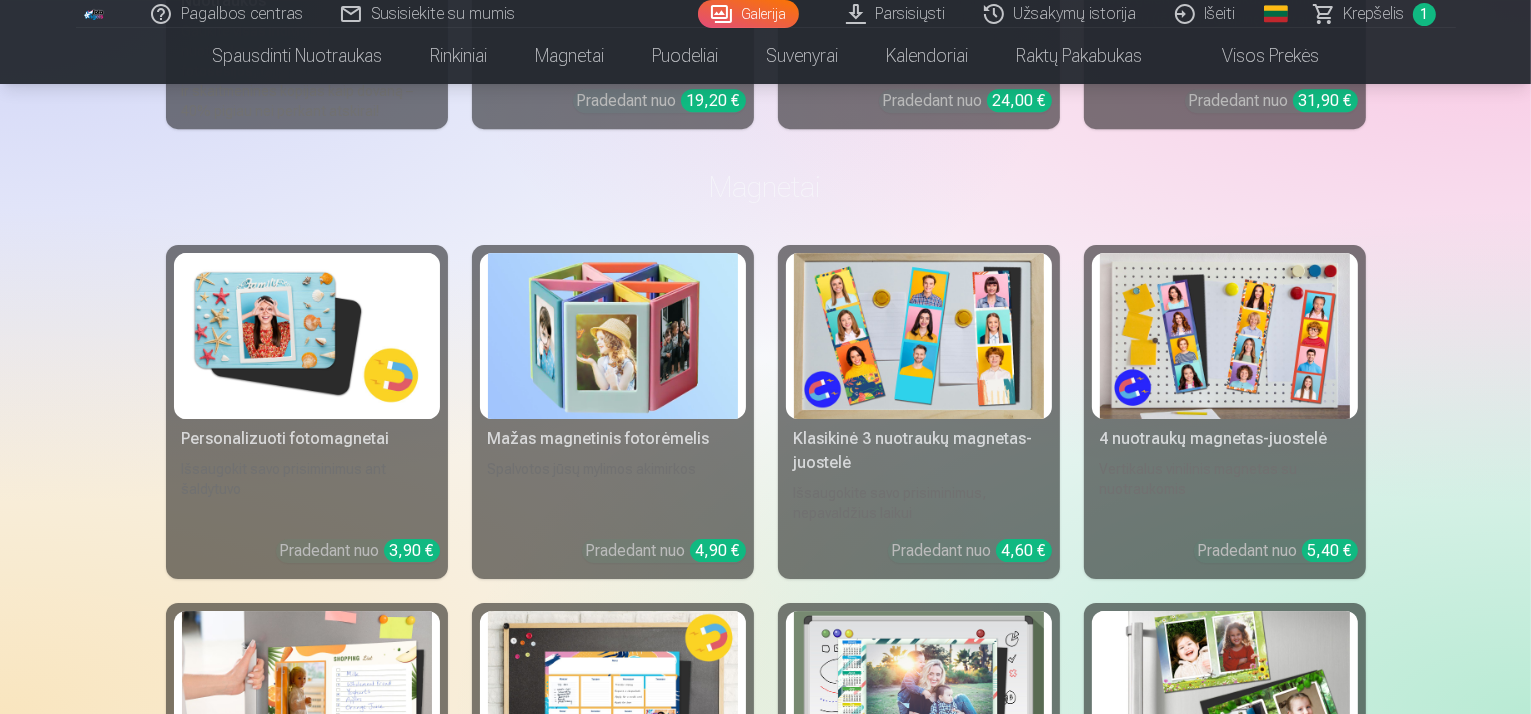 click at bounding box center [204, -1552] 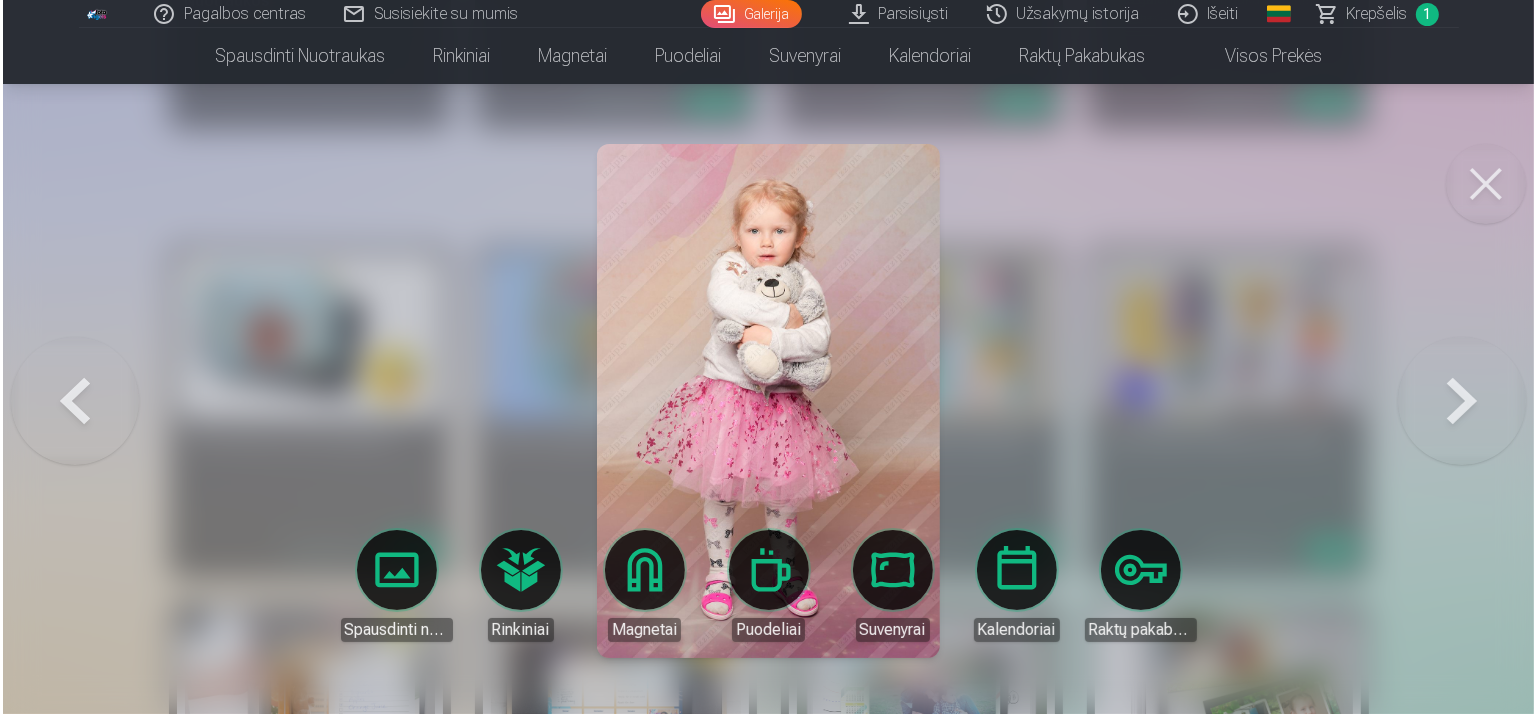 scroll, scrollTop: 6519, scrollLeft: 0, axis: vertical 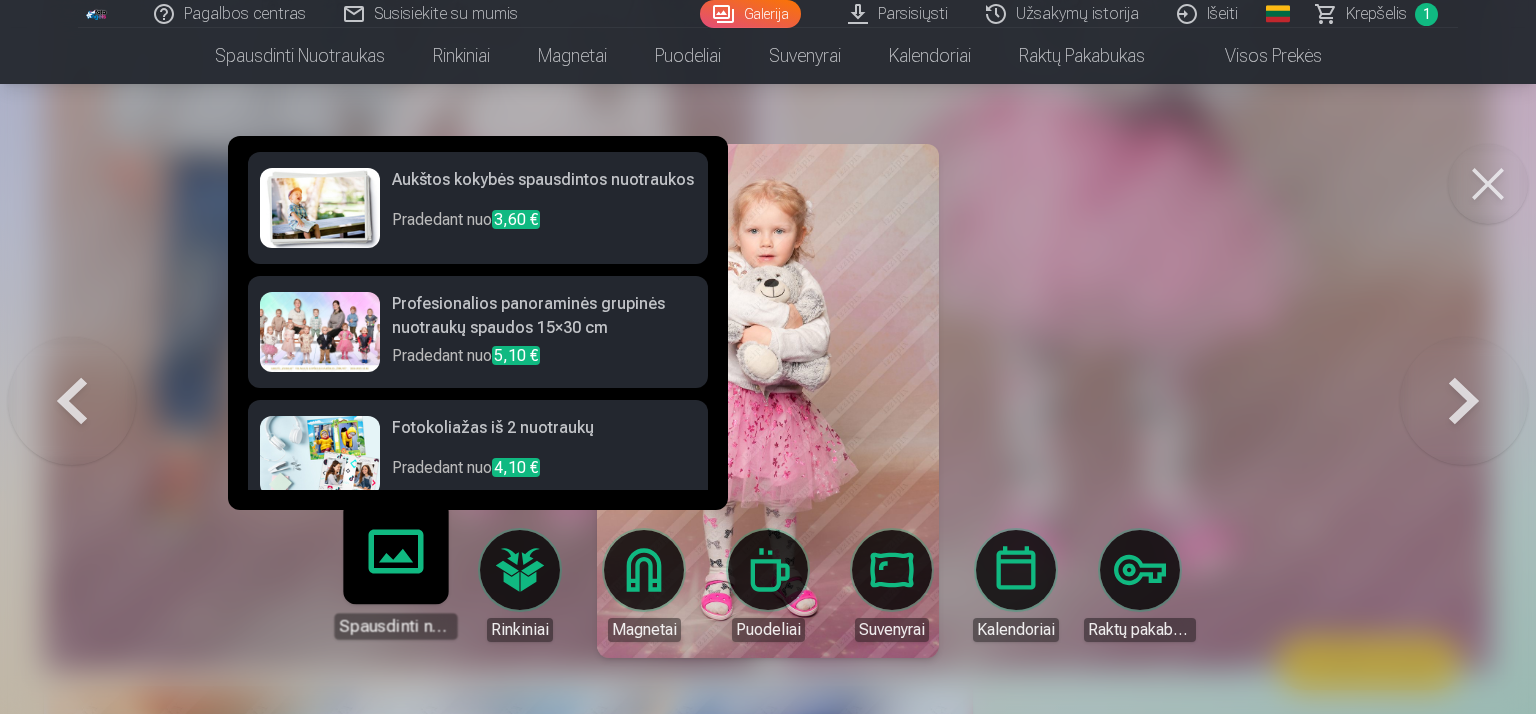 click on "Spausdinti nuotraukas" at bounding box center (395, 577) 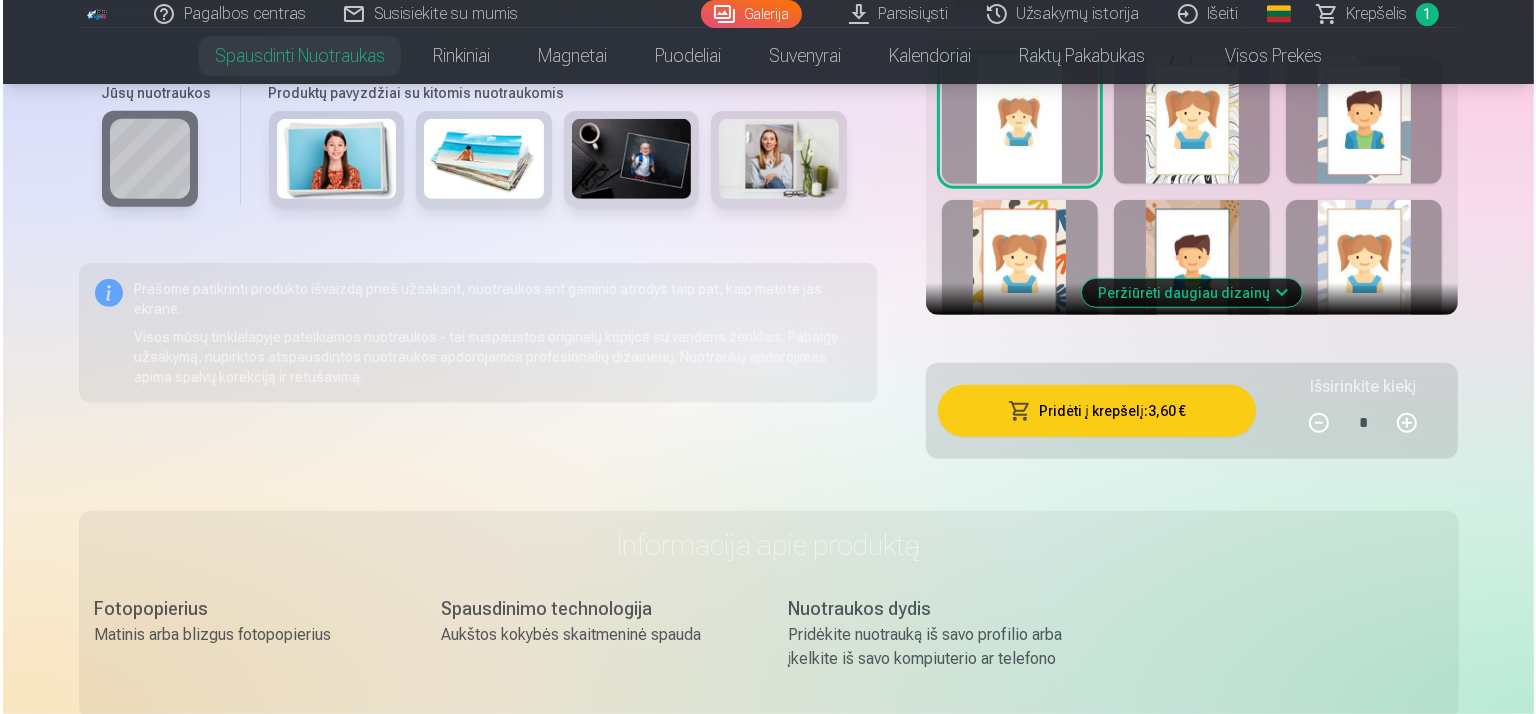 scroll, scrollTop: 1600, scrollLeft: 0, axis: vertical 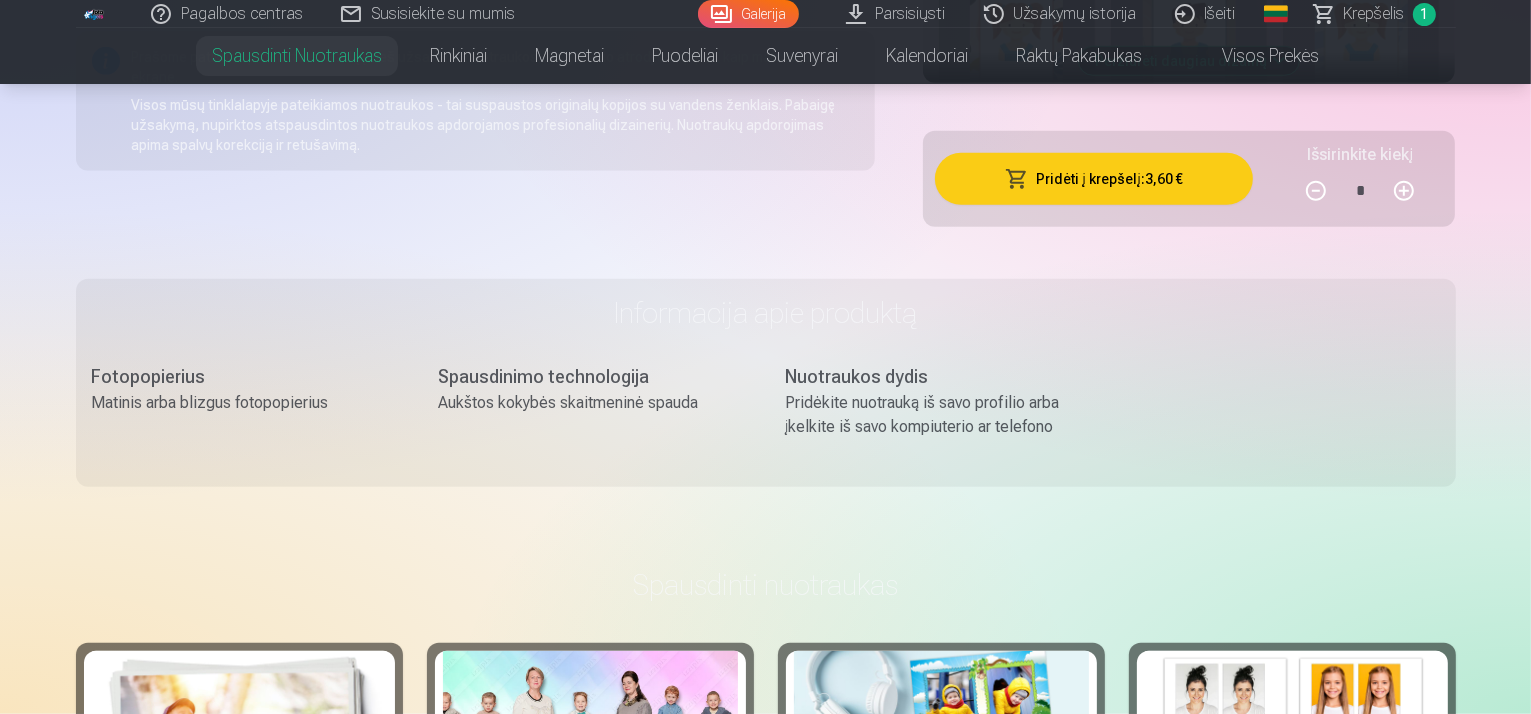 click on "Pridėti į krepšelį :  3,60 €" at bounding box center (1094, 179) 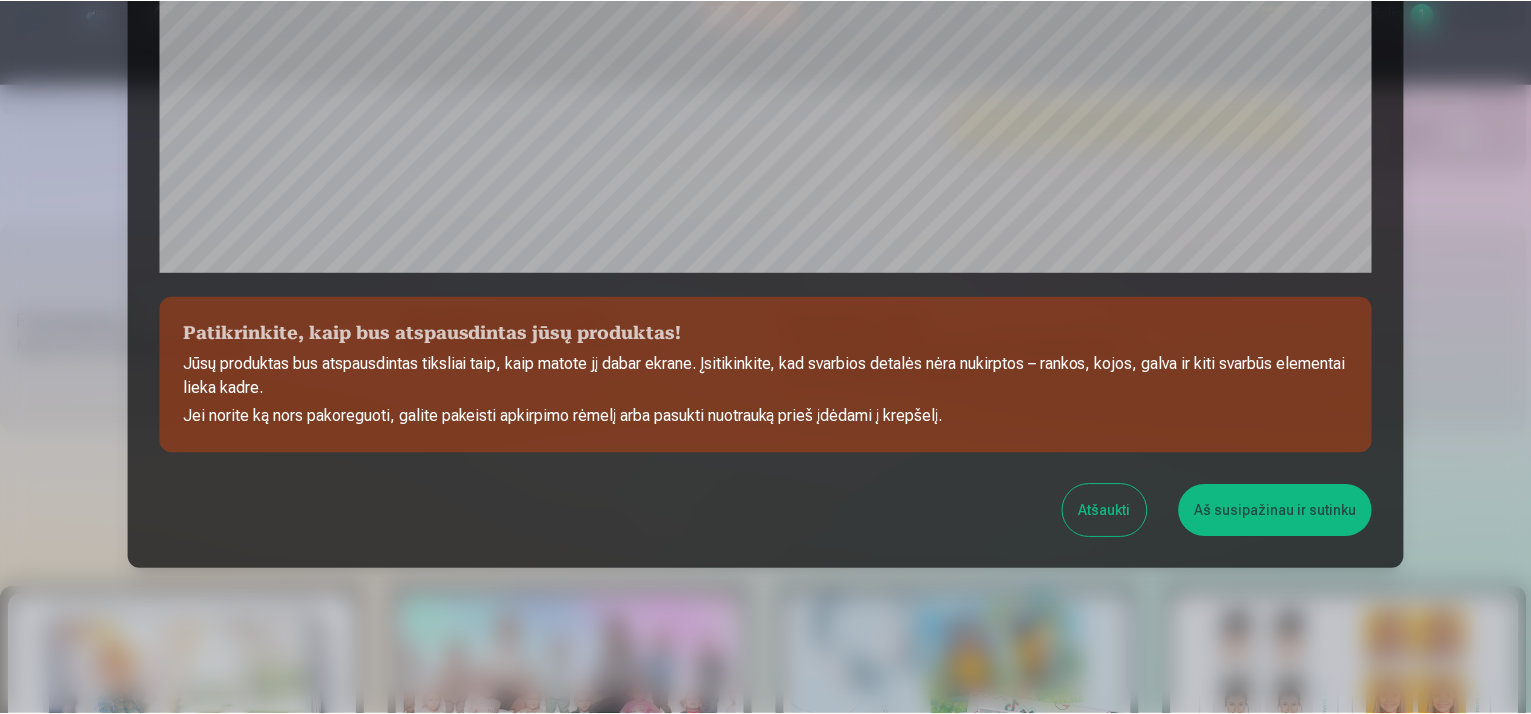 scroll, scrollTop: 726, scrollLeft: 0, axis: vertical 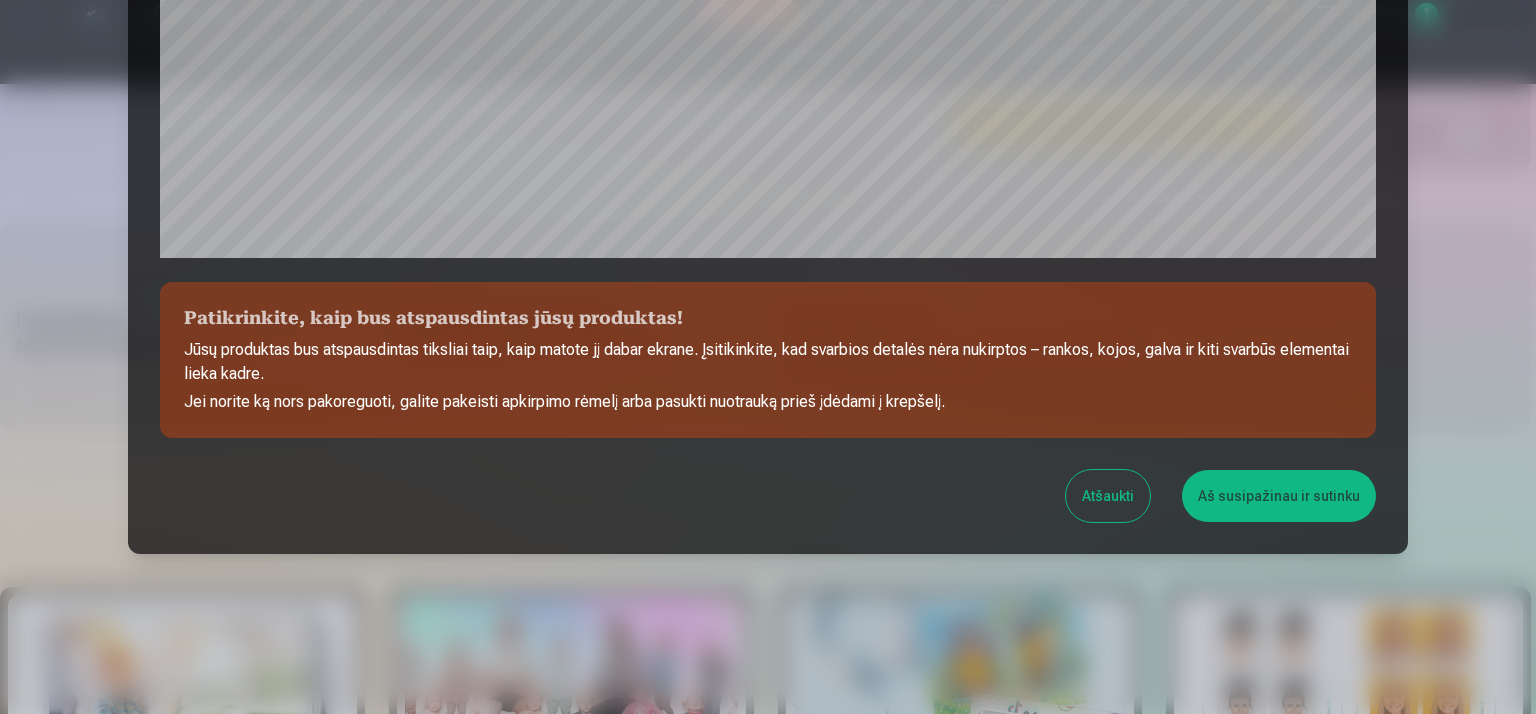 click on "Aš susipažinau ir sutinku" at bounding box center (1279, 496) 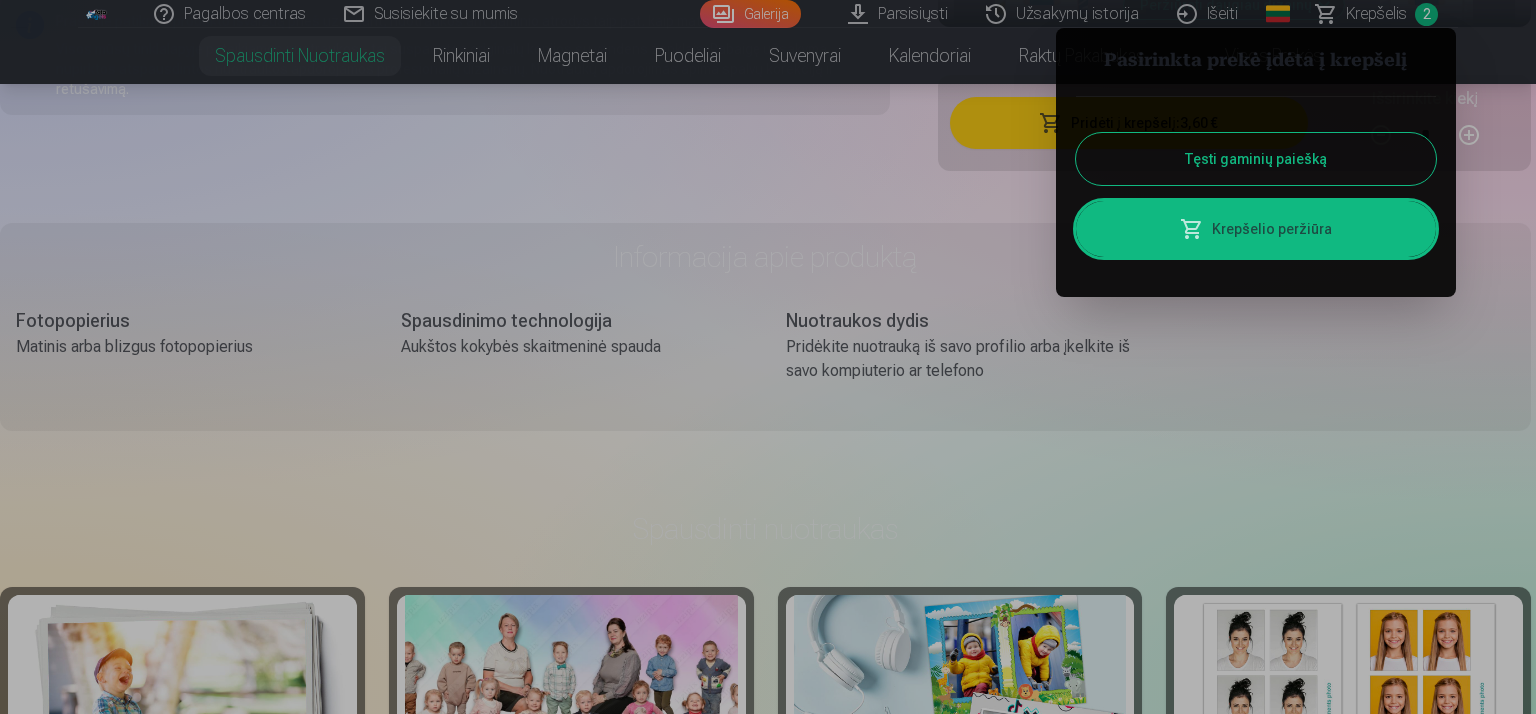 click on "Tęsti gaminių paiešką" at bounding box center (1256, 159) 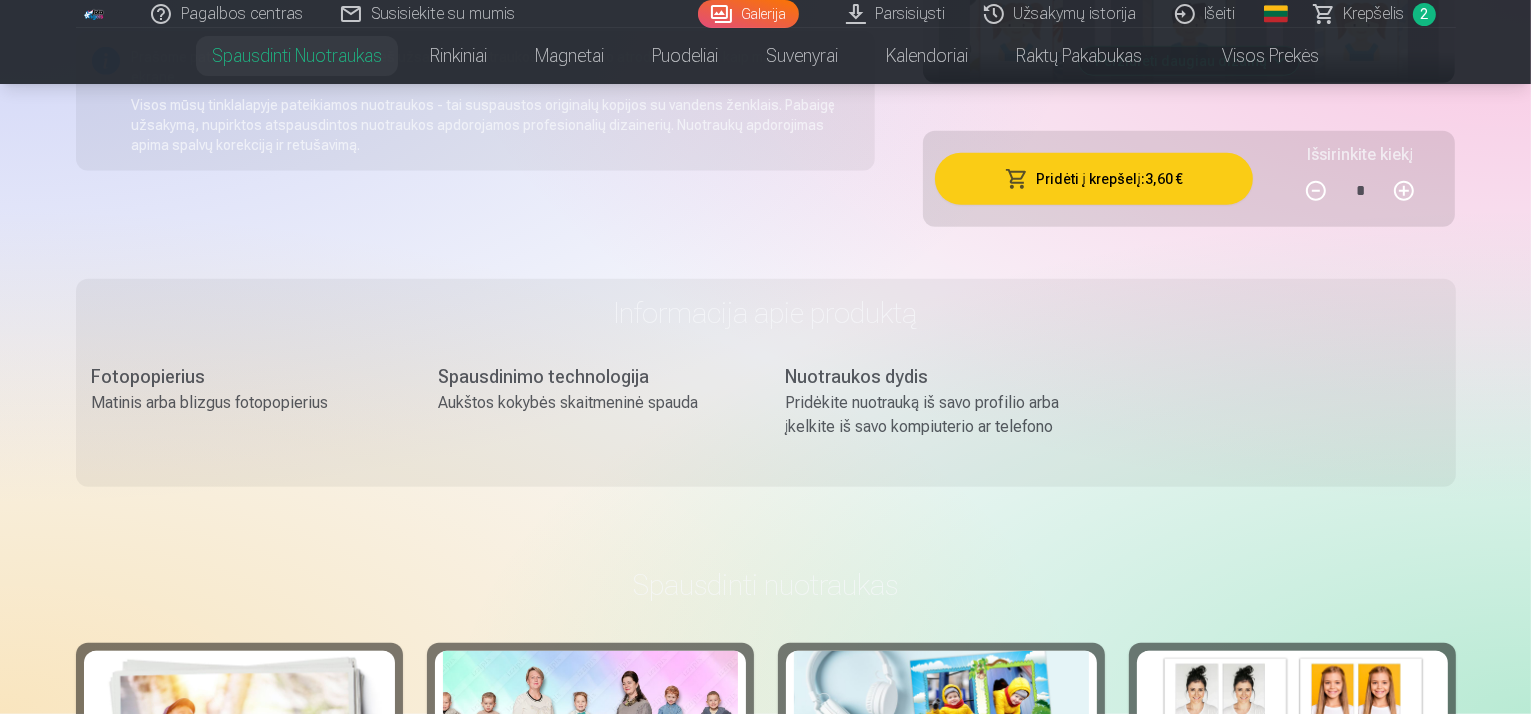 click on "Krepšelis" at bounding box center [1374, 14] 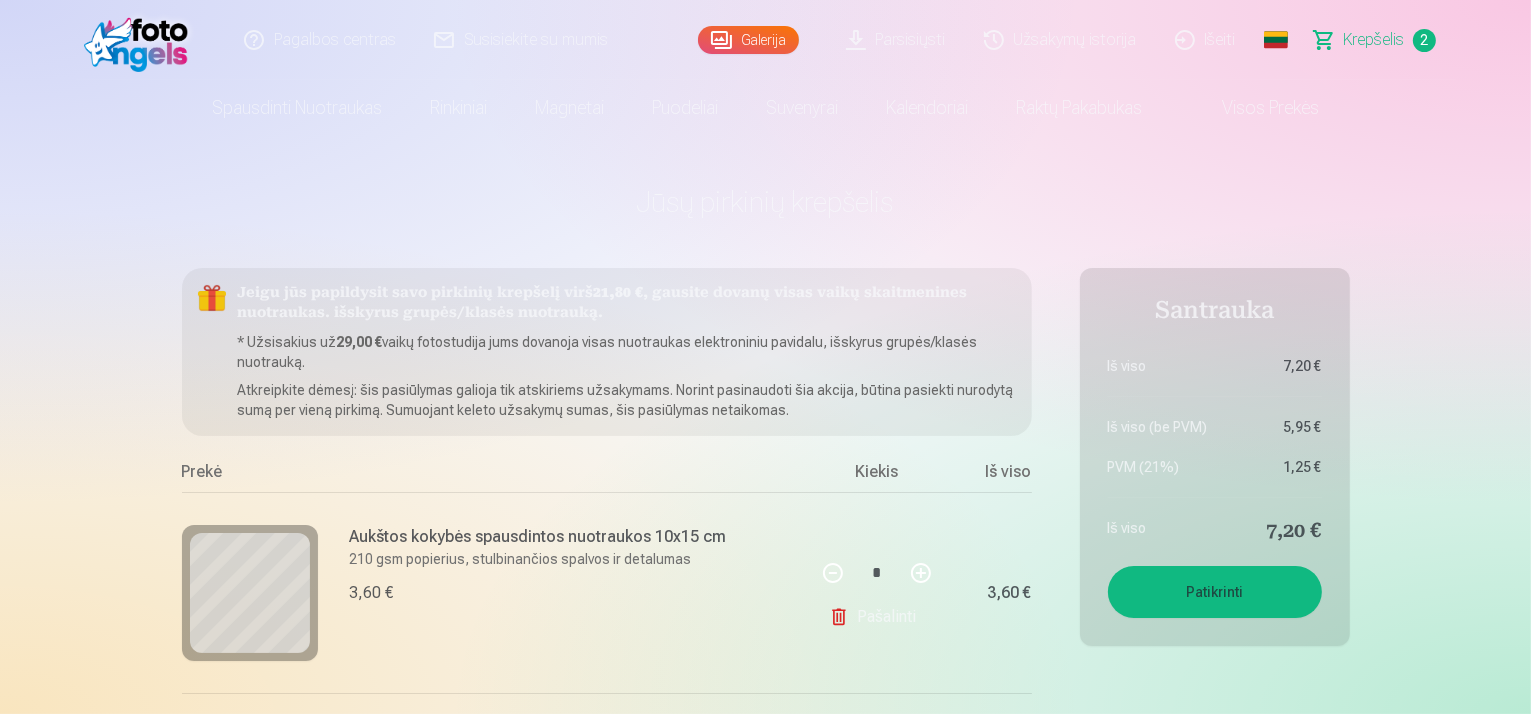 click on "Patikrinti" at bounding box center [1215, 592] 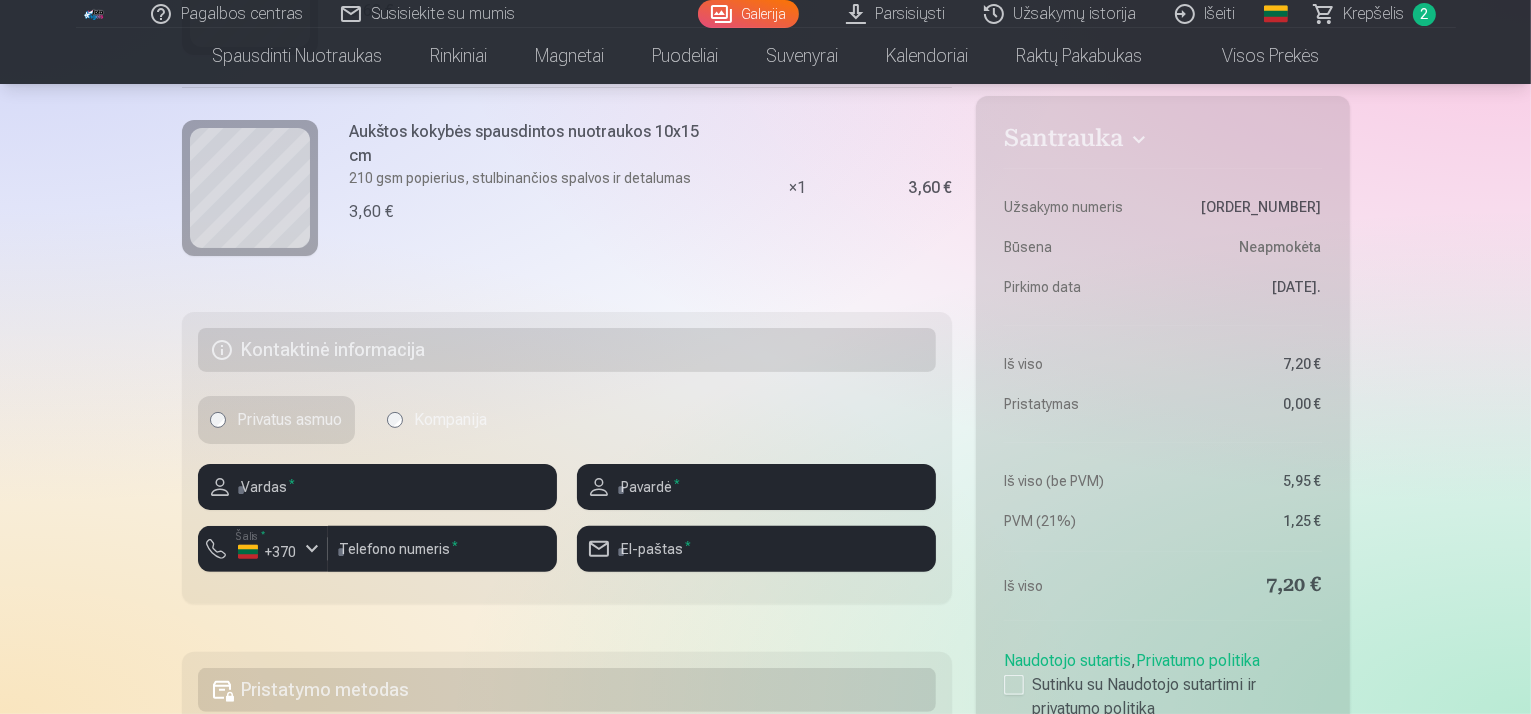 scroll, scrollTop: 500, scrollLeft: 0, axis: vertical 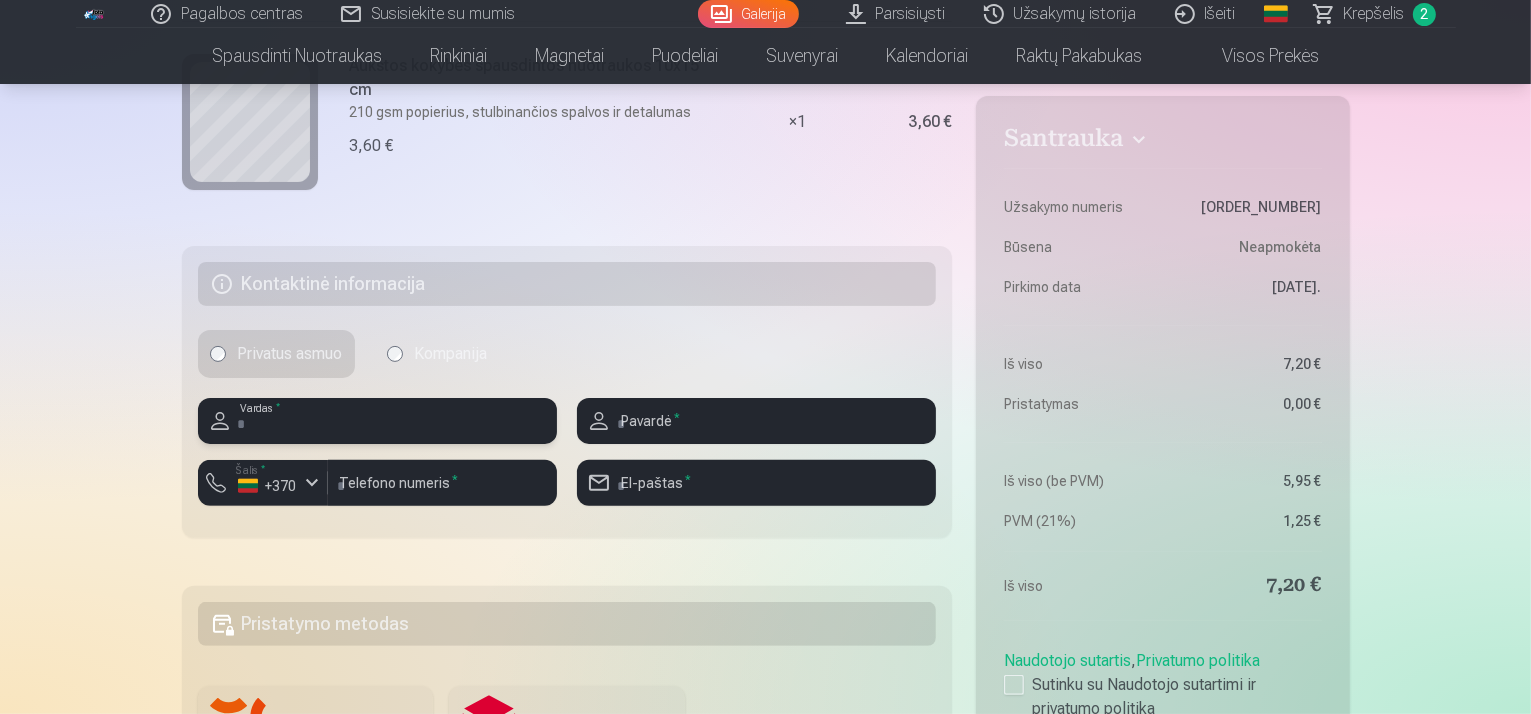 click at bounding box center (377, 421) 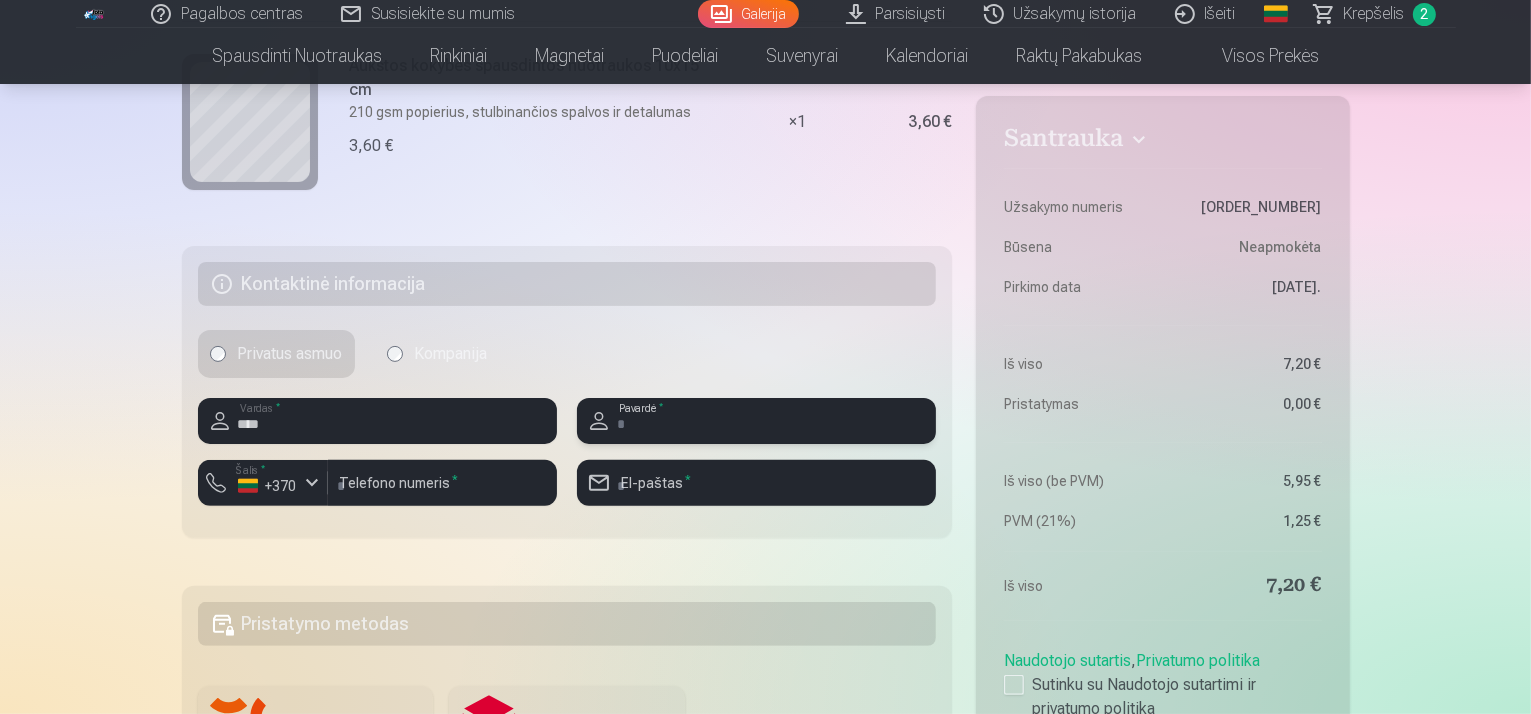 type on "**********" 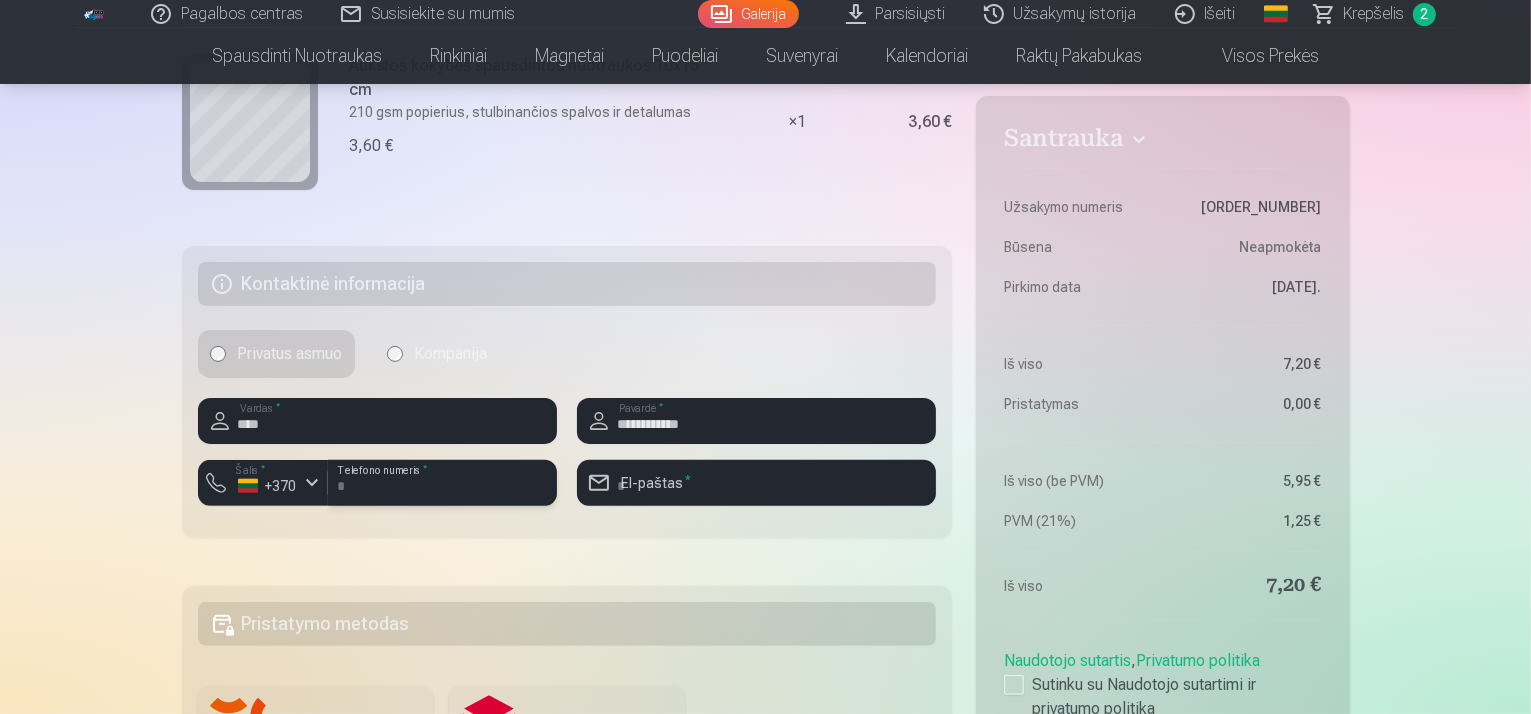 type on "*********" 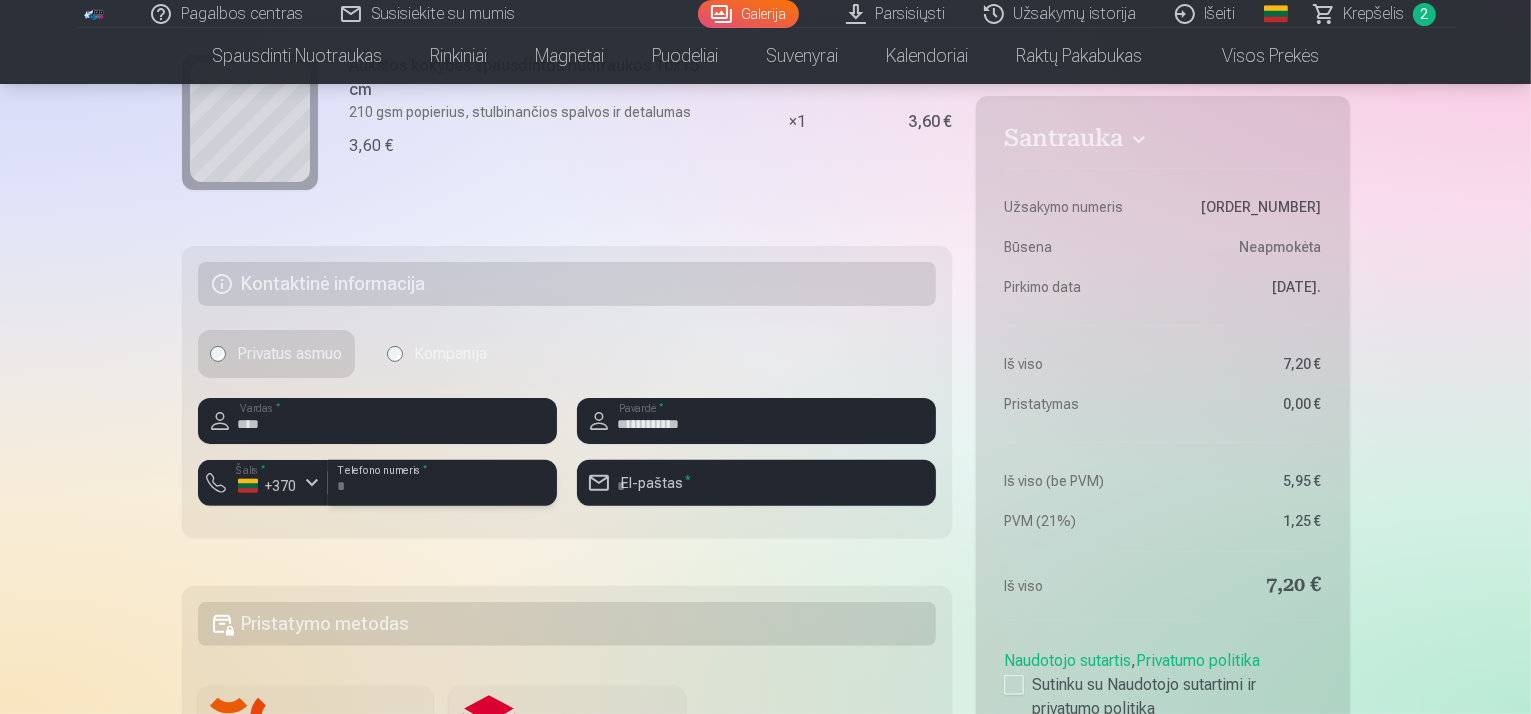 type on "**********" 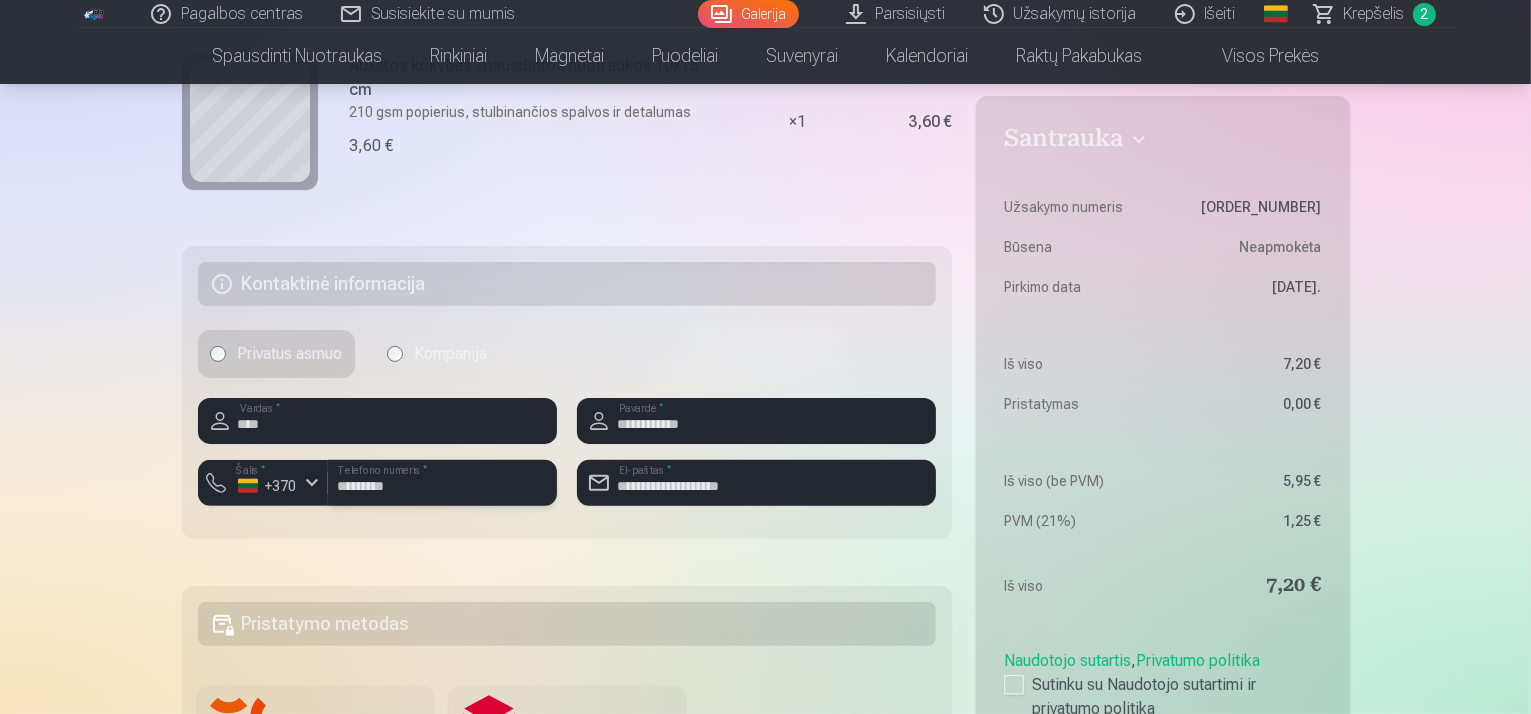 click on "*********" at bounding box center (442, 483) 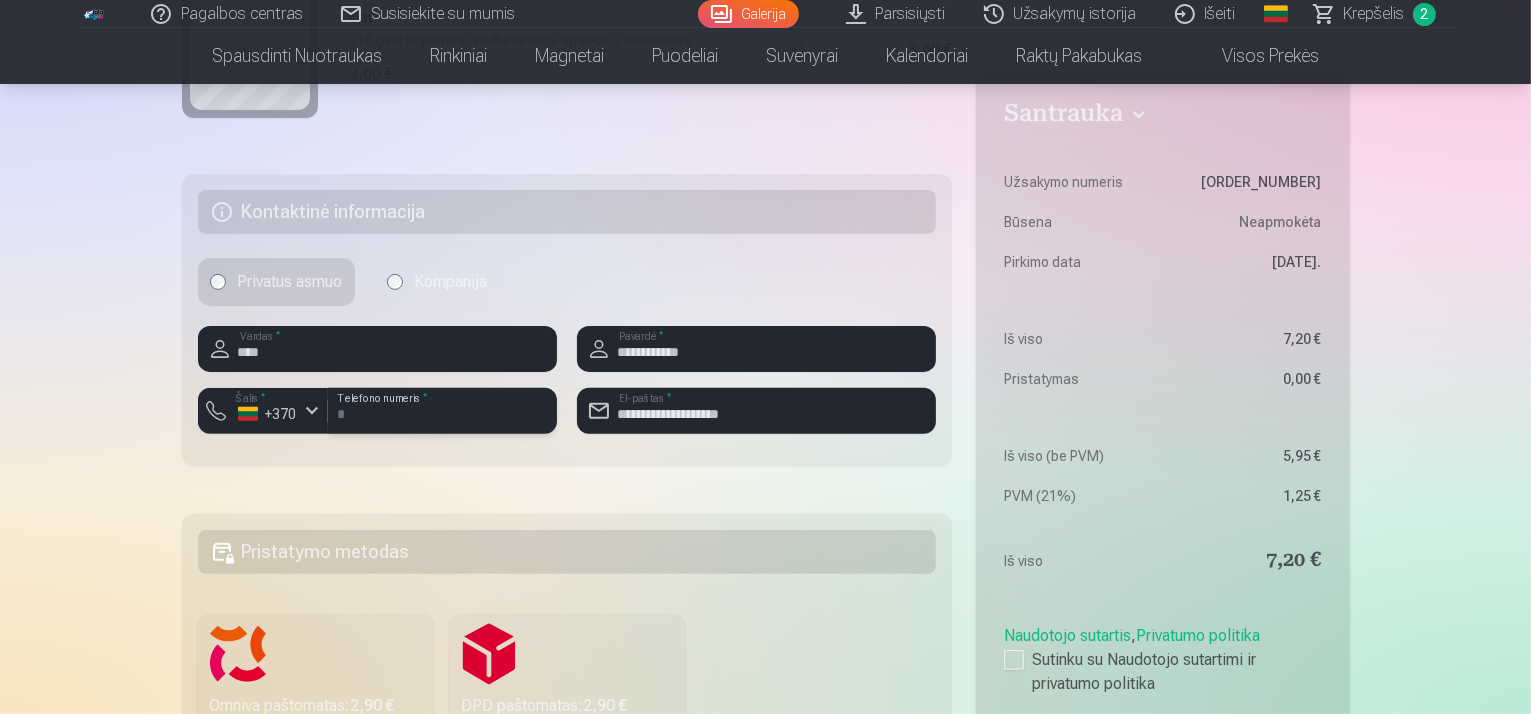 scroll, scrollTop: 600, scrollLeft: 0, axis: vertical 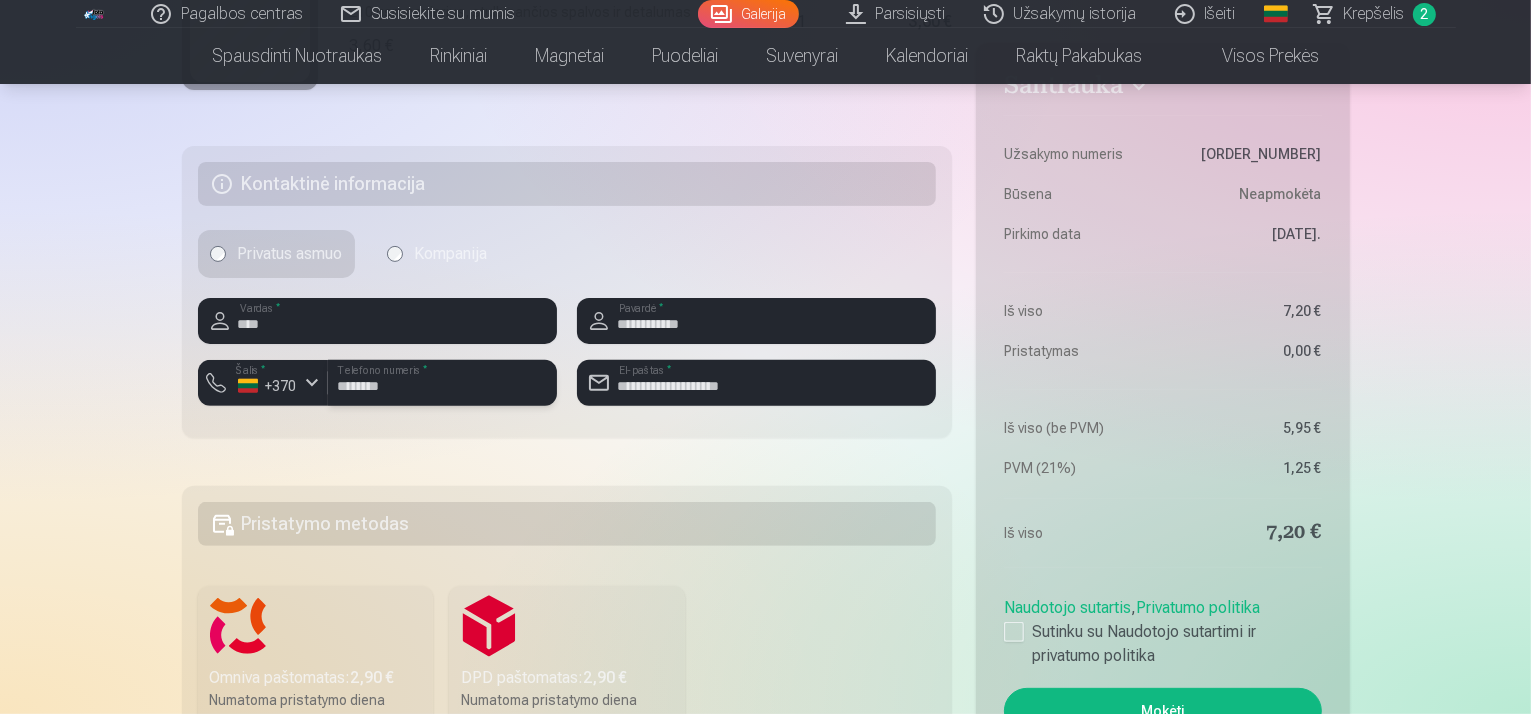 type on "********" 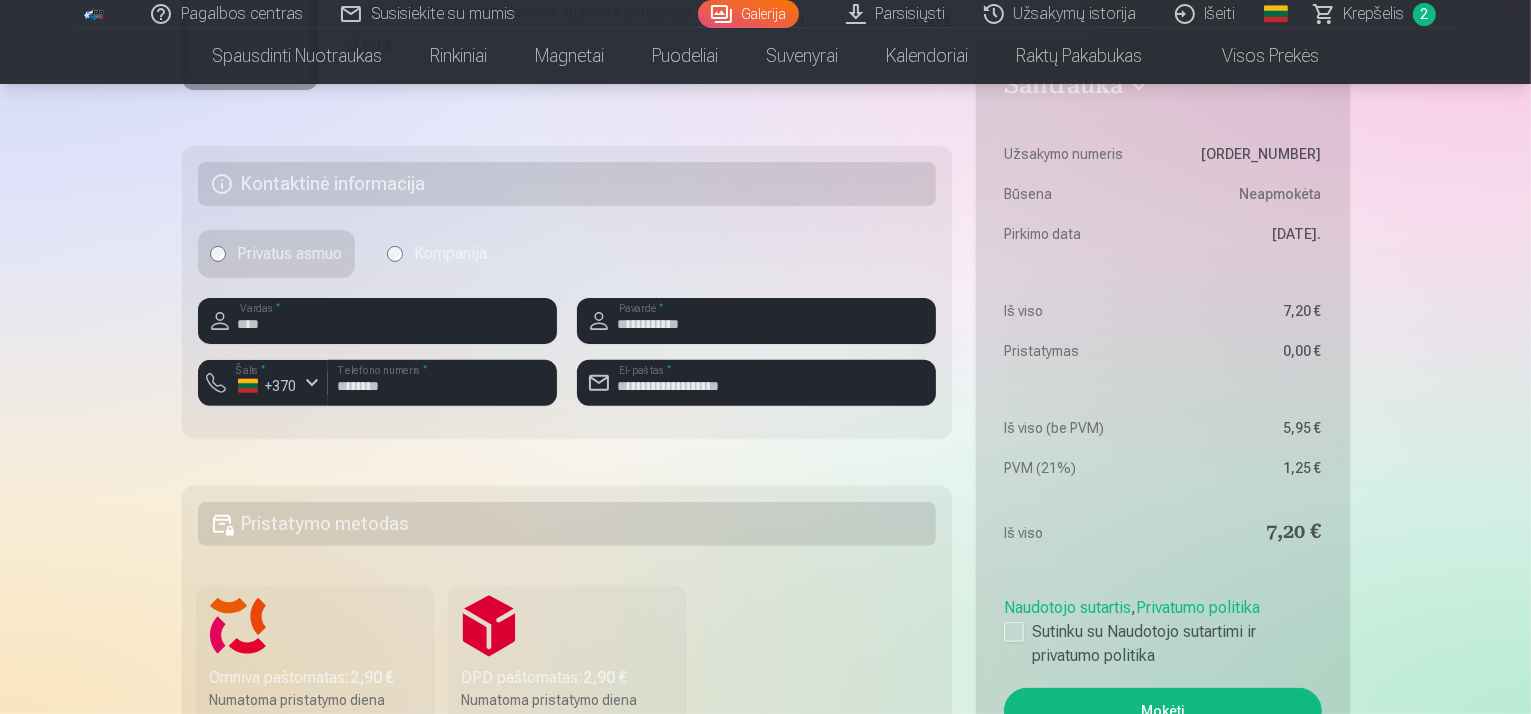 click on "**********" at bounding box center [766, 239] 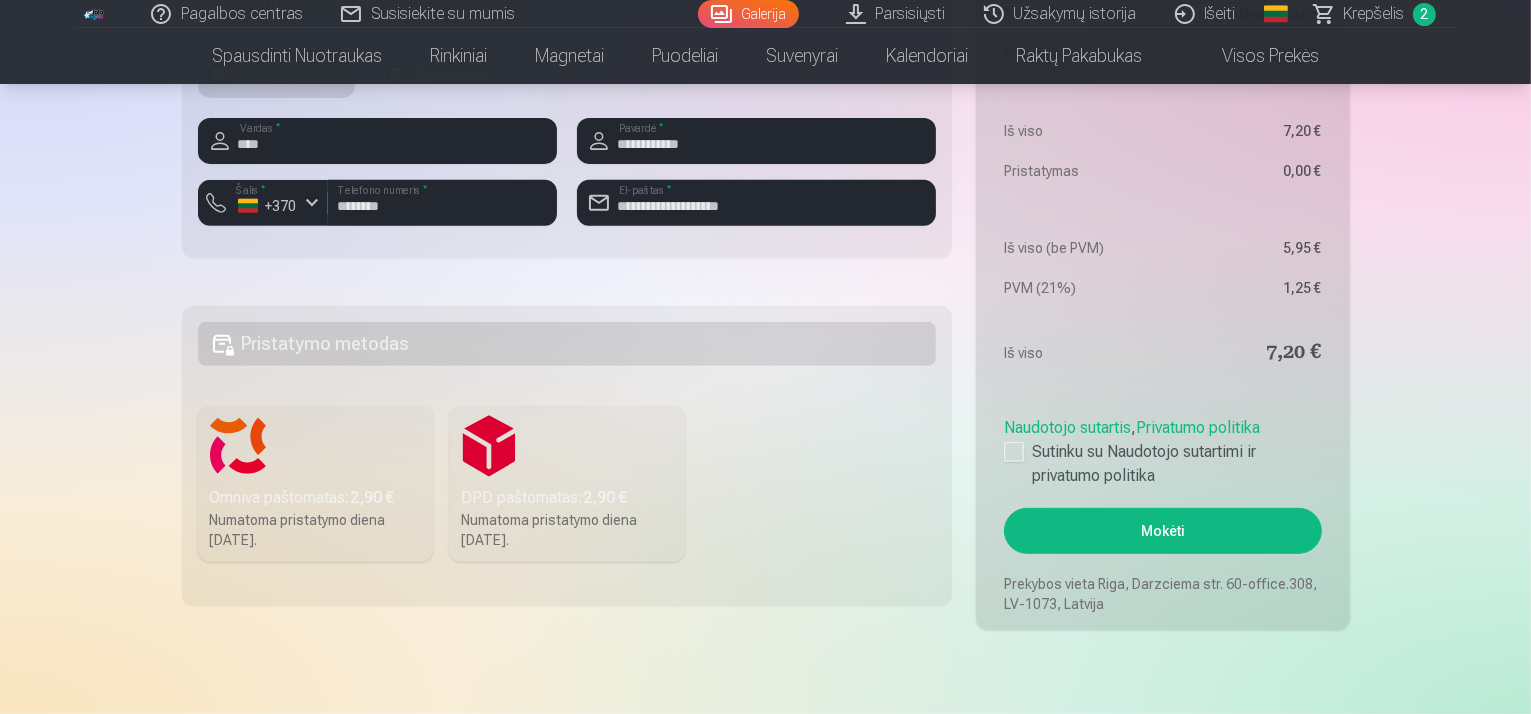 scroll, scrollTop: 800, scrollLeft: 0, axis: vertical 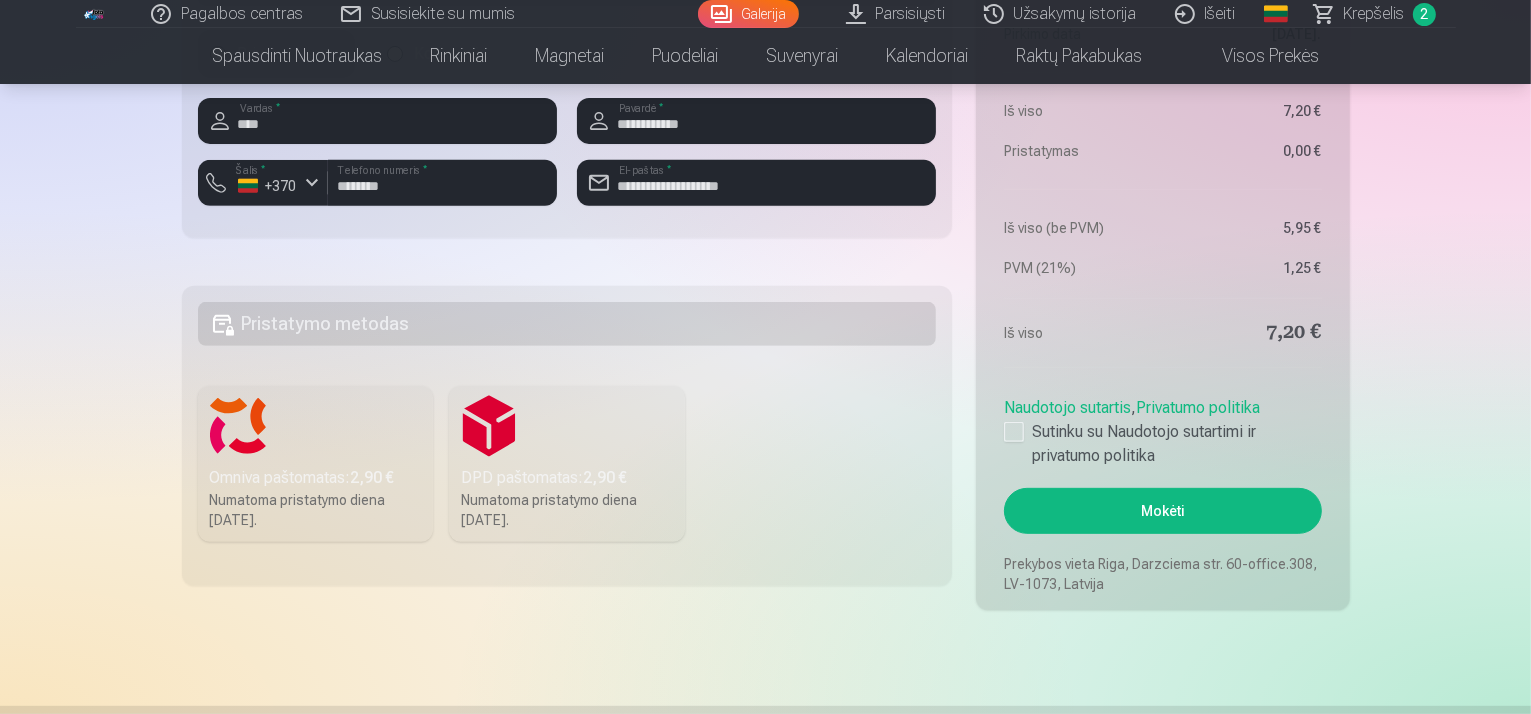 click on "Omniva paštomatas :  2,90 € Numatoma pristatymo diena 23.08.2025." at bounding box center (316, 464) 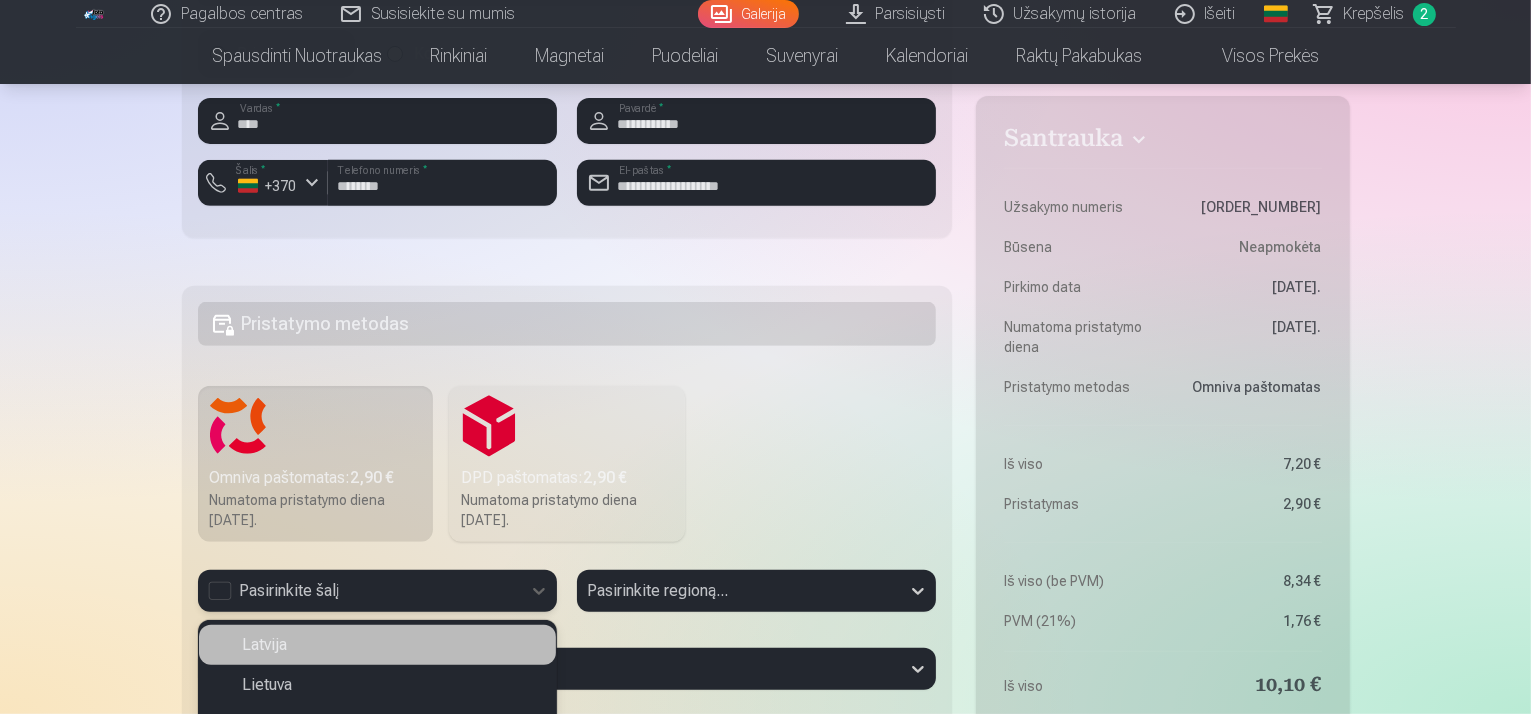 scroll, scrollTop: 843, scrollLeft: 0, axis: vertical 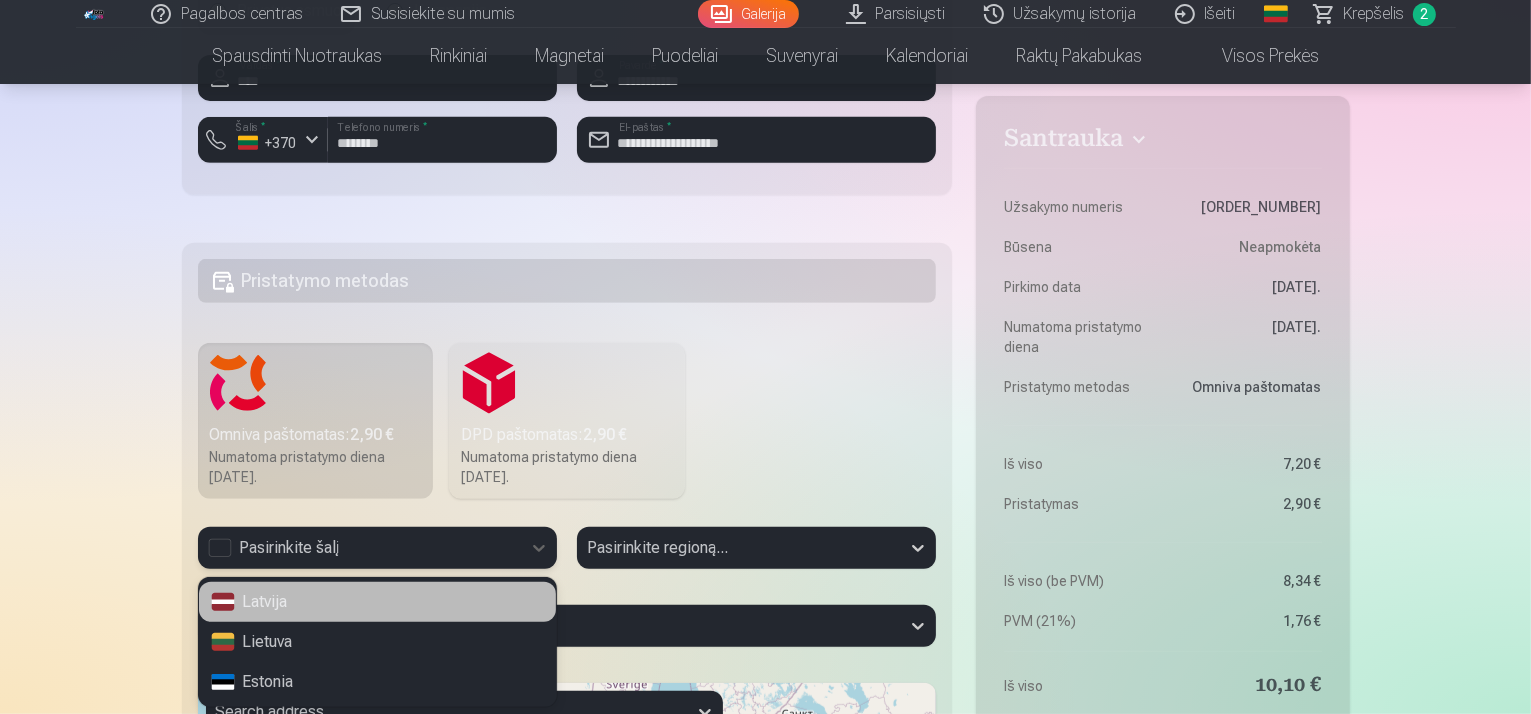 click on "3 results available. Use Up and Down to choose options, press Enter to select the currently focused option, press Escape to exit the menu, press Tab to select the option and exit the menu. Pasirinkite šalį Latvija Lietuva Estonia" at bounding box center (377, 548) 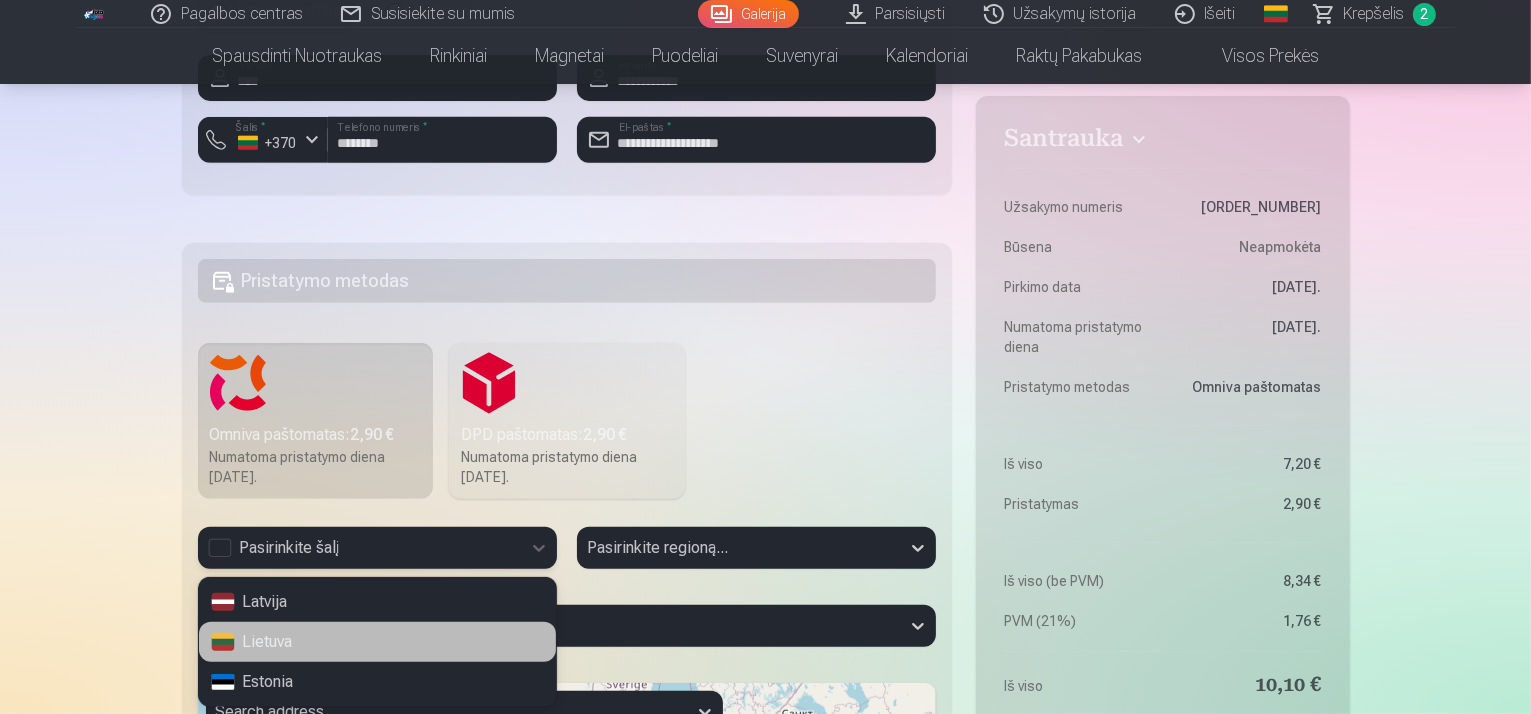 click on "Lietuva" at bounding box center [377, 642] 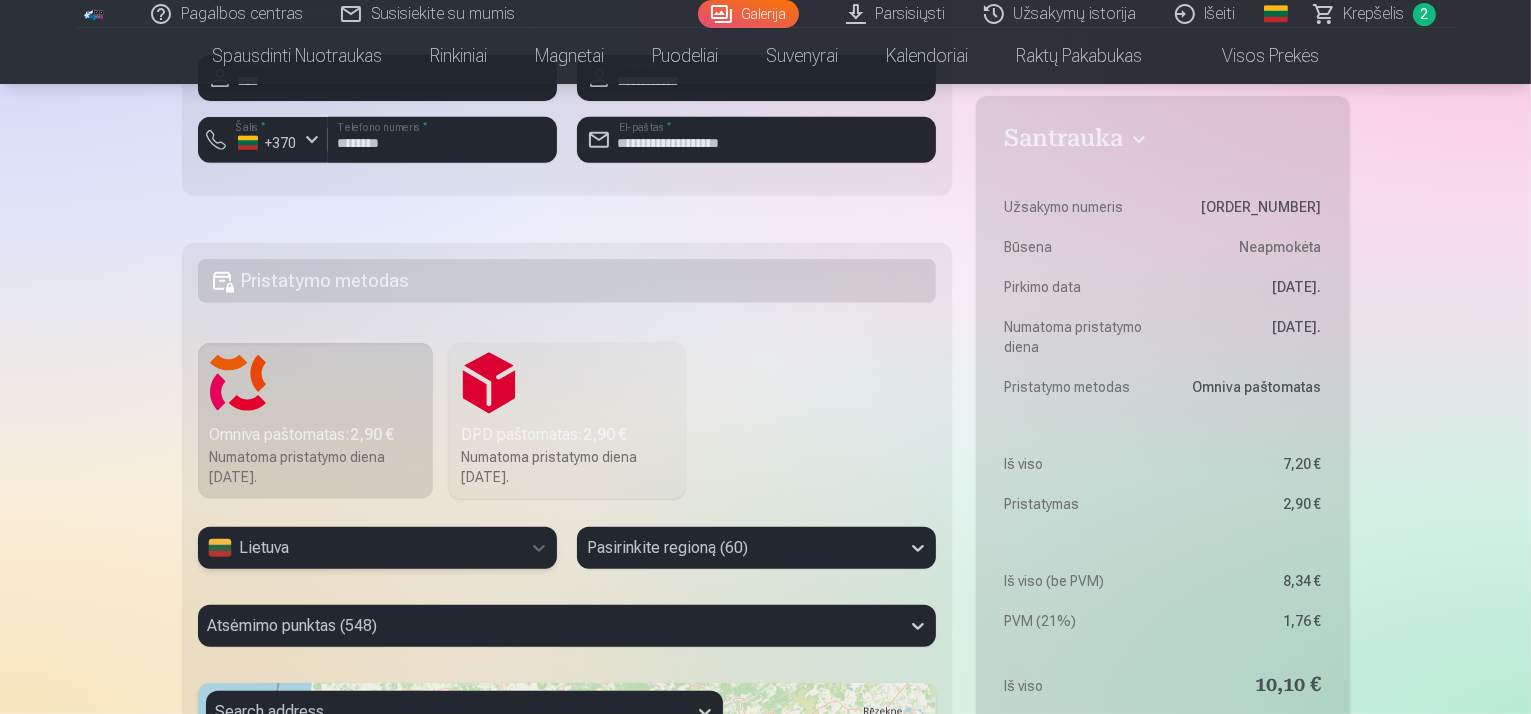 scroll, scrollTop: 1015, scrollLeft: 0, axis: vertical 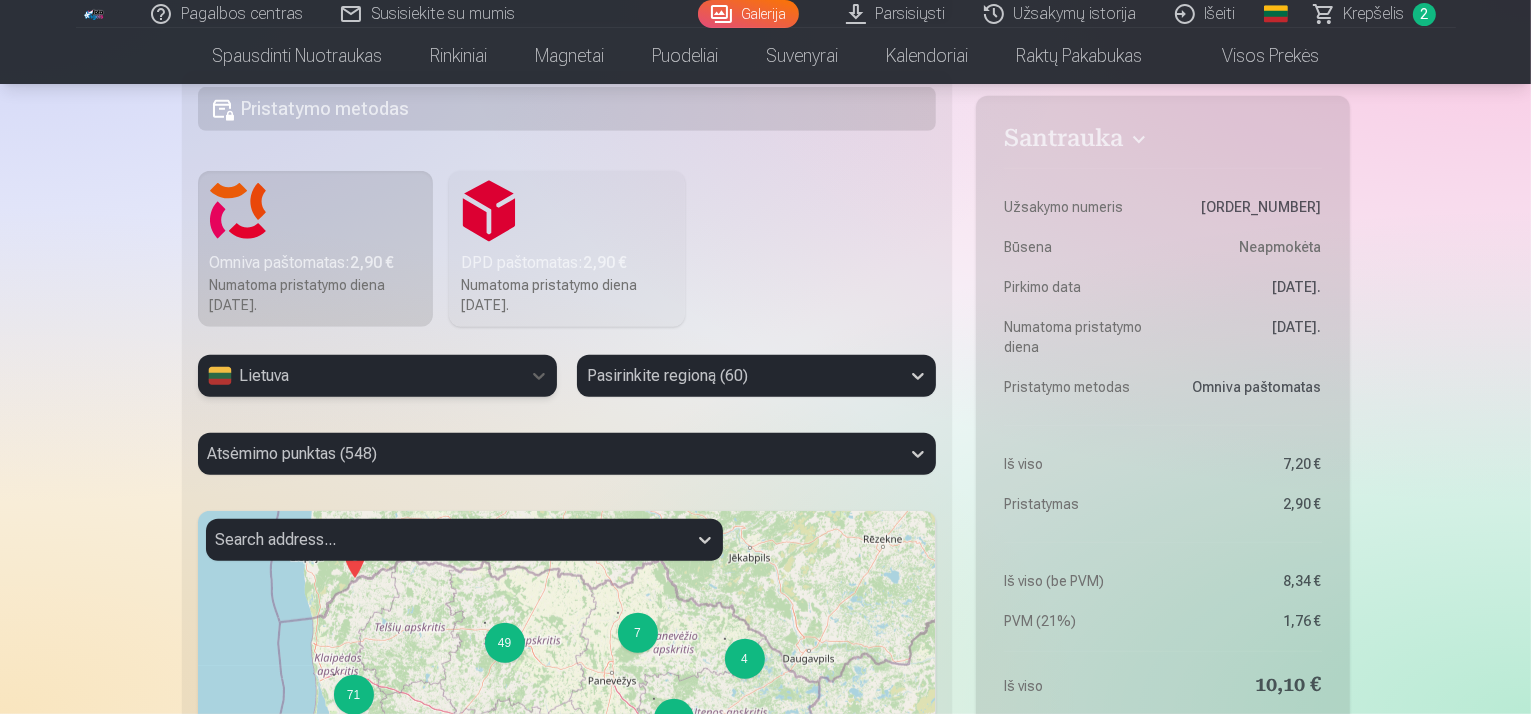 click on "Pasirinkite regioną (60)" at bounding box center [756, 376] 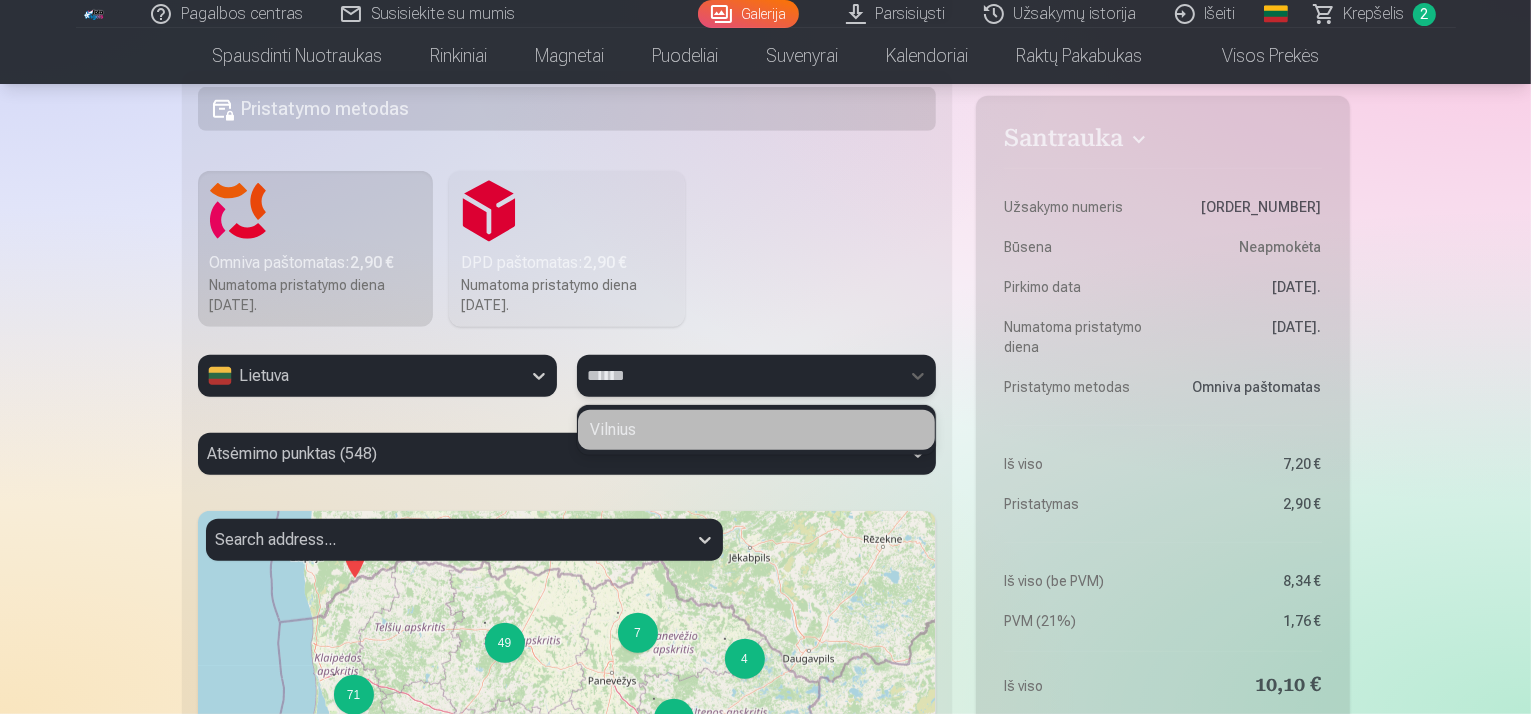 type on "*******" 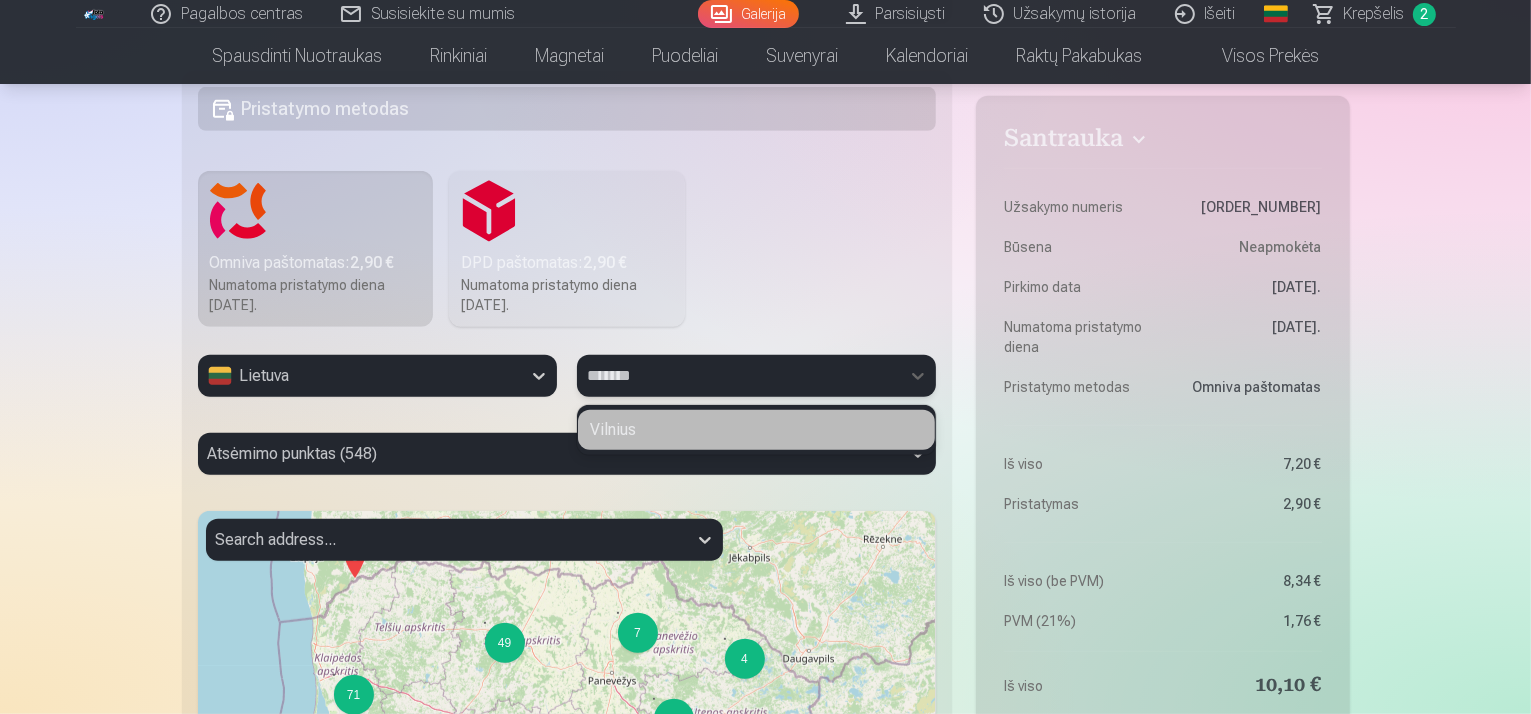 click on "Vilnius" at bounding box center (756, 430) 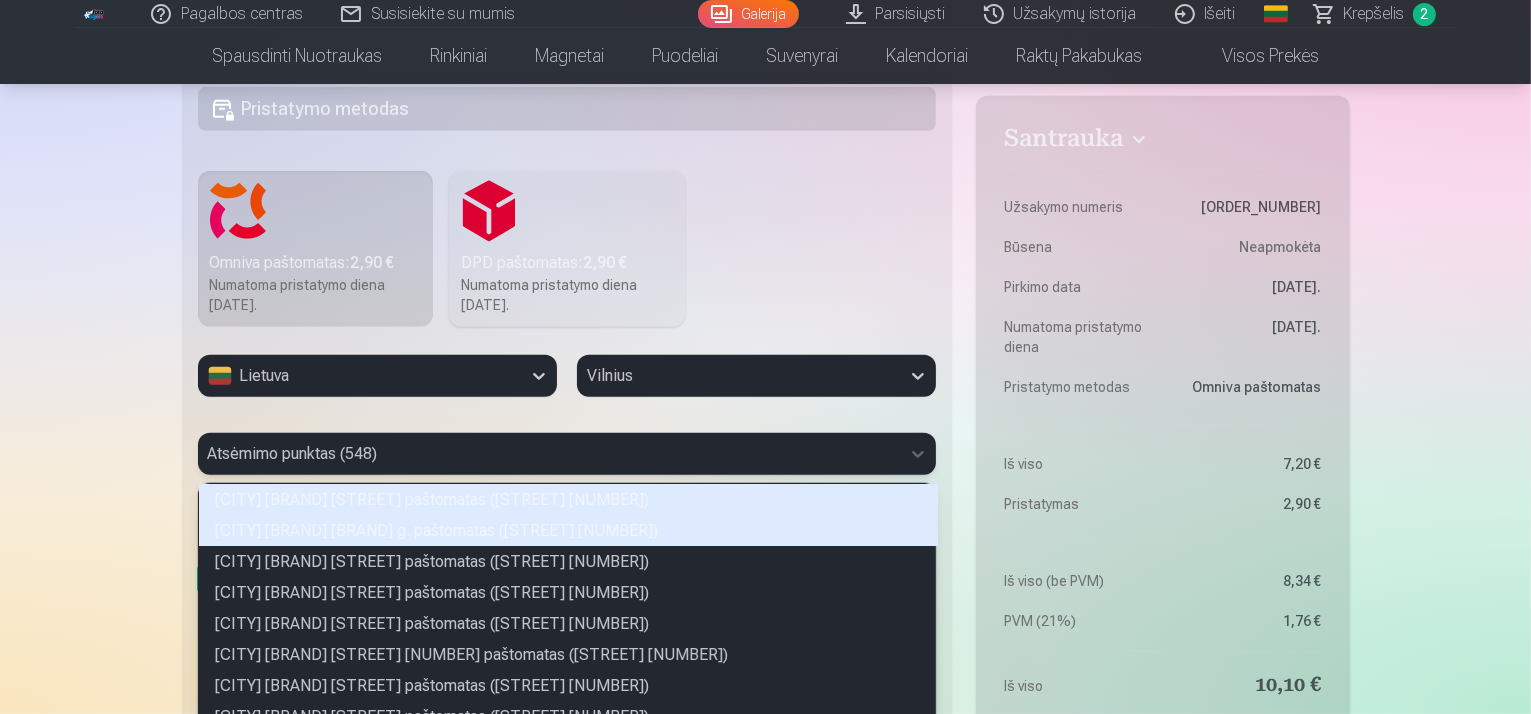 scroll, scrollTop: 1092, scrollLeft: 0, axis: vertical 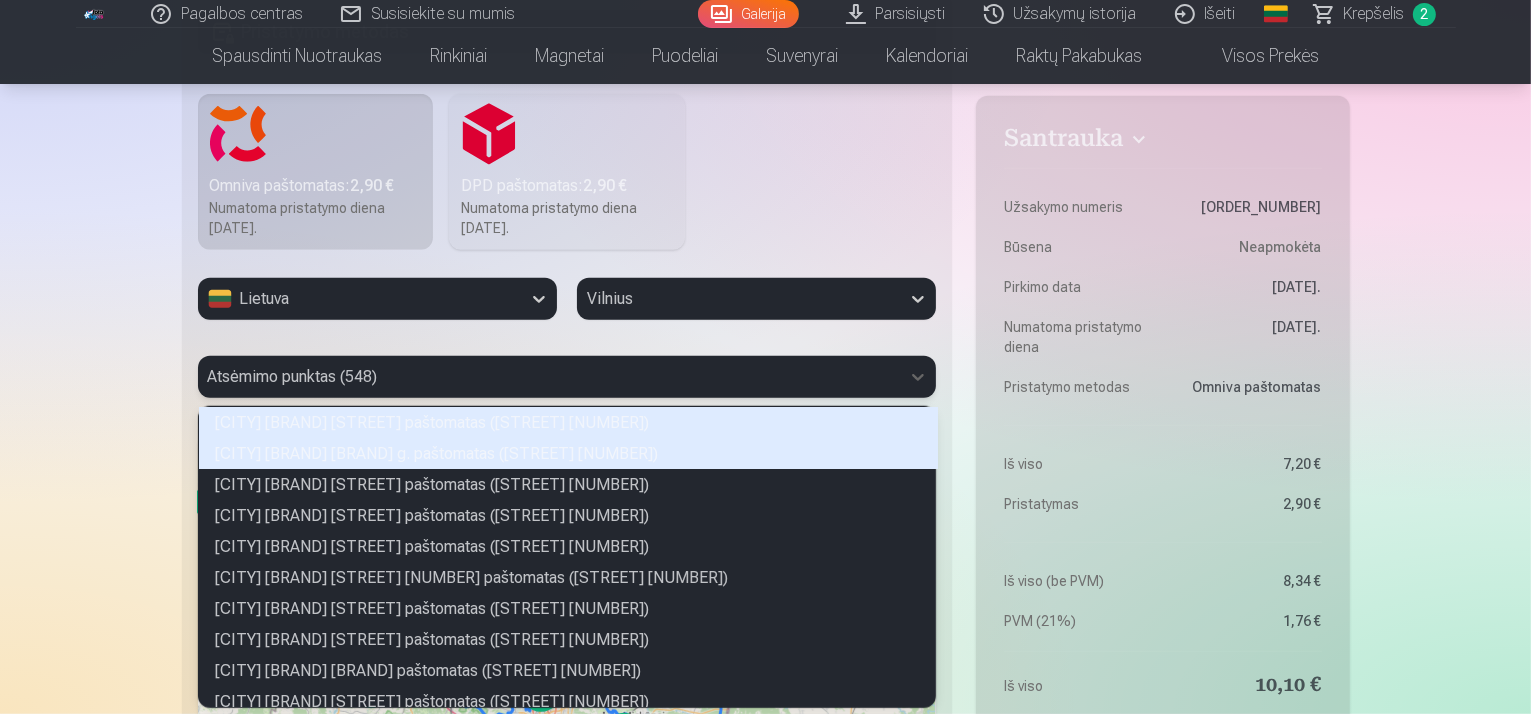 click on "548 results available. Use Up and Down to choose options, press Enter to select the currently focused option, press Escape to exit the menu, press Tab to select the option and exit the menu. Atsėmimo punktas (548) Akmenės NORFA Daukanto paštomatas (S. Daukanto g. 7) Alytaus CENTRO Naujoji g. paštomatas (Naujoji g. 2C) Alytaus IKI Jaunimo paštomatas (Jaunimo g. 24) Alytaus IKI Juozapavičiaus paštomatas (A. Juozapavičiaus g. 17) Alytaus LIDL Jazminų paštomatas (Jazminų g. 32A) Alytaus MAXIMA Naujoji g. 17K paštomatas (Naujoji g. 17K) Alytaus MAXIMA Santaikos paštomatas (Santaikos g. 34G) Alytaus NORFA A. Jonyno paštomatas (A. Jonyno g. 10C) Alytaus NORFA Jurgiškių paštomatas (Jurgiškių g. 2) Alytaus NORFA Topolių paštomatas (Topolių g. 1) Alytaus ORLEN paštomatas (Kauno g. 73) Alytaus PC ARENA paštomatas (Ūdrijos g. 1) Alytaus RIMI Pulko paštomatas (Pulko g. 51A) Anykščių NORFA Vilniaus g. paštomatas (Vilniaus g. 22) Anykščių NORFA Žiburio paštomatas (Žiburio g. 12)" at bounding box center [567, 377] 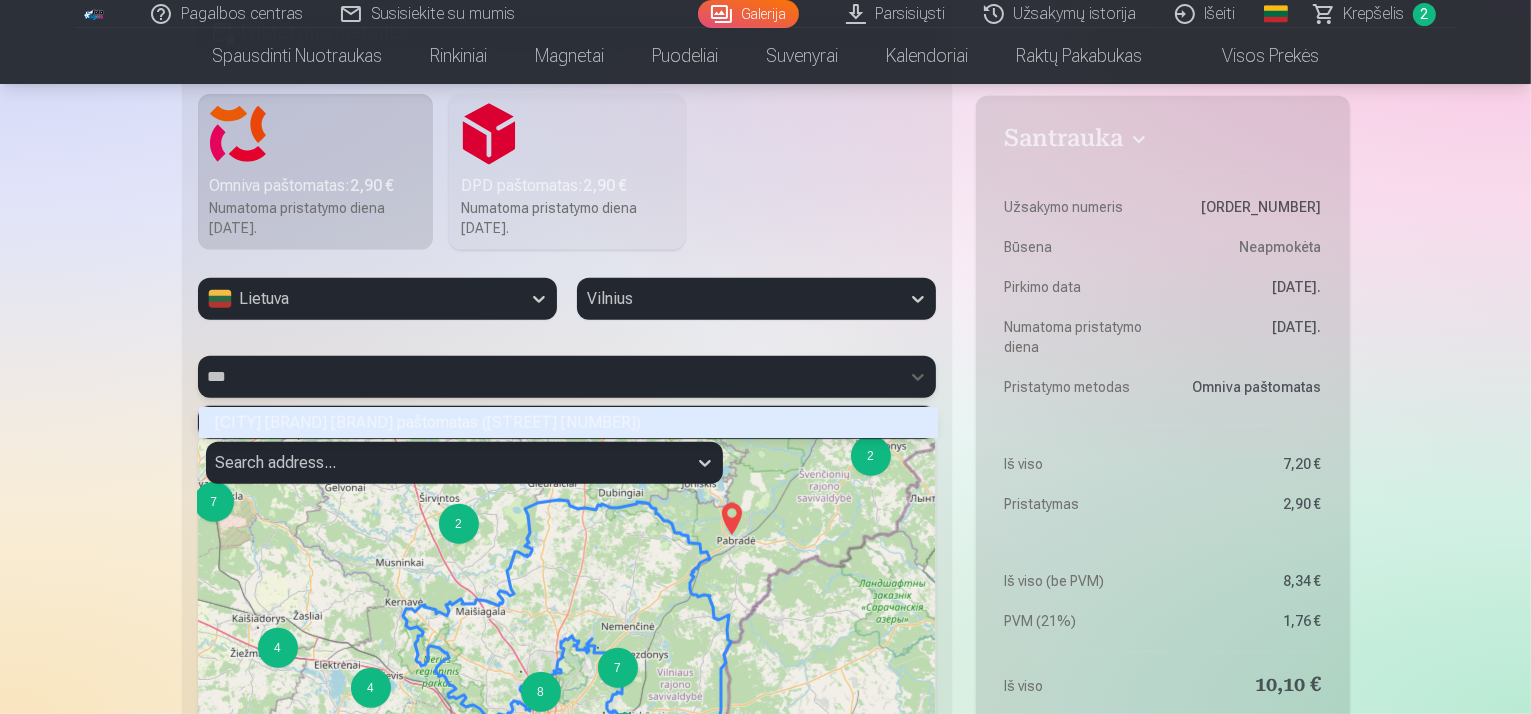 scroll, scrollTop: 26, scrollLeft: 732, axis: both 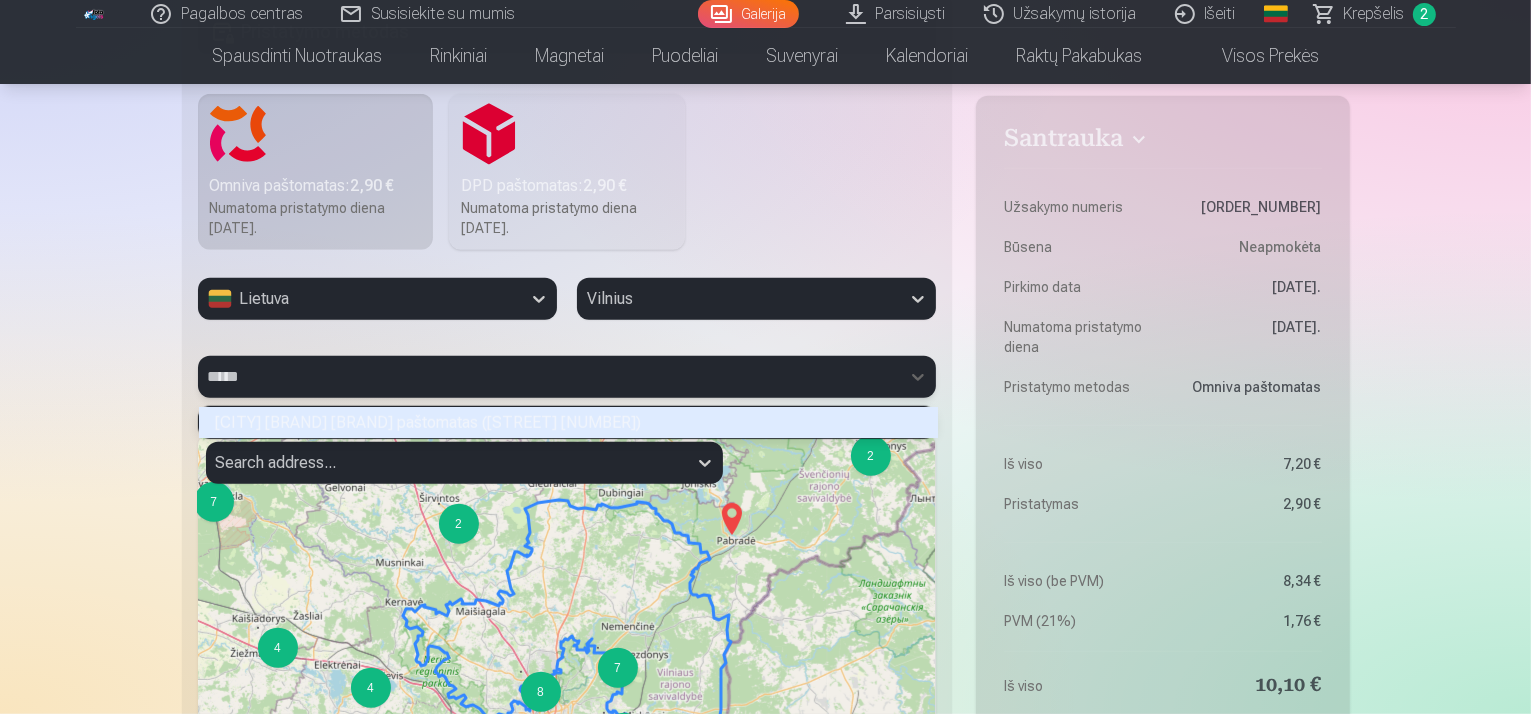 type on "******" 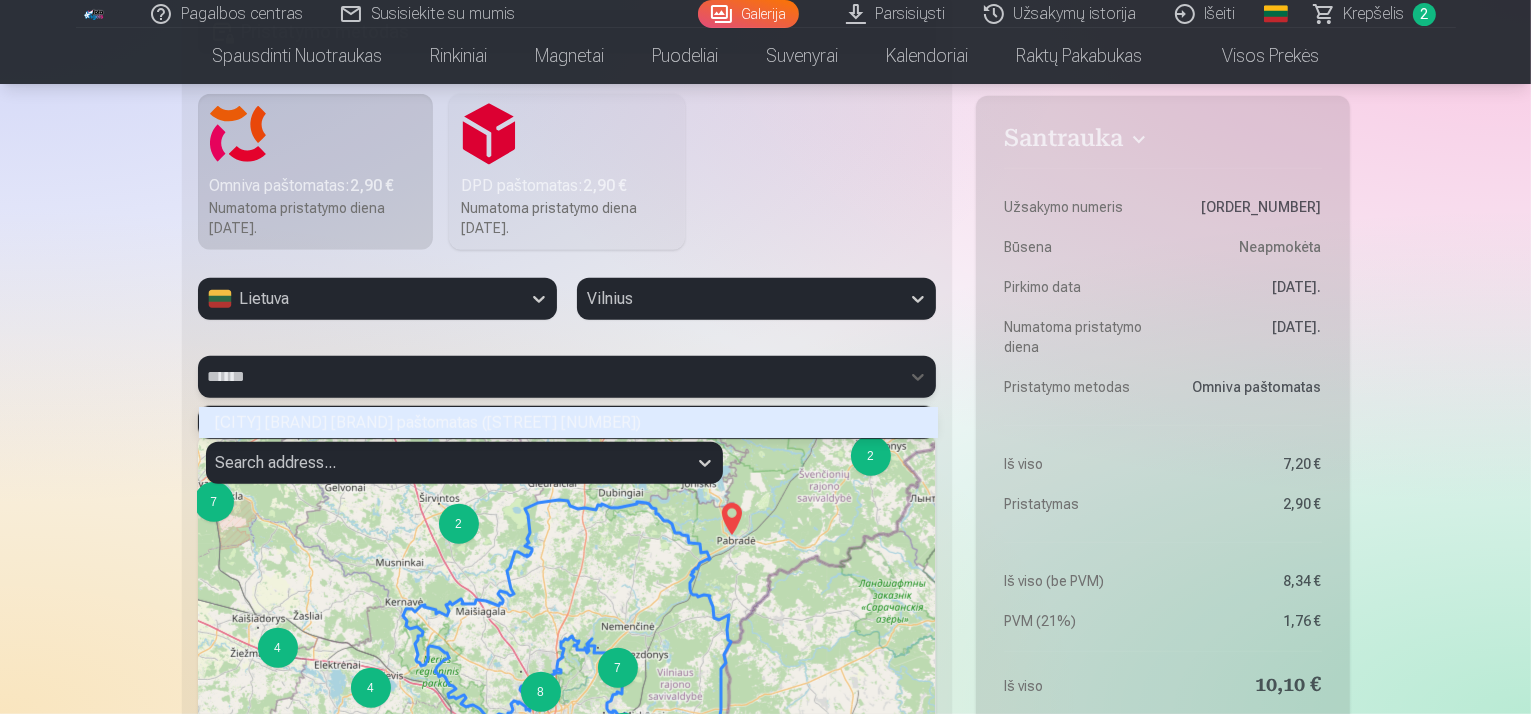 click on "Vilniaus Pagirių MAXIMA paštomatas (Durpių g. 36)" at bounding box center (568, 422) 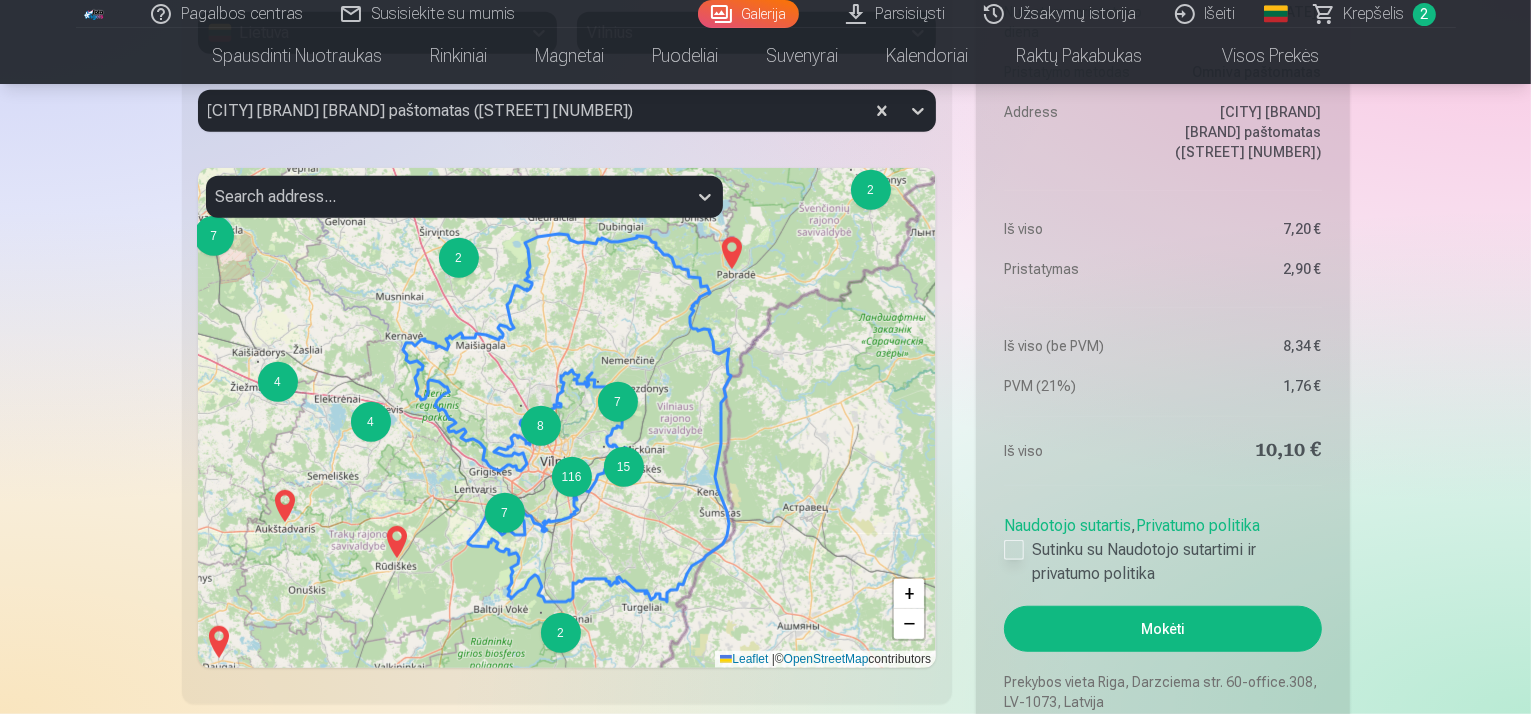 scroll, scrollTop: 1392, scrollLeft: 0, axis: vertical 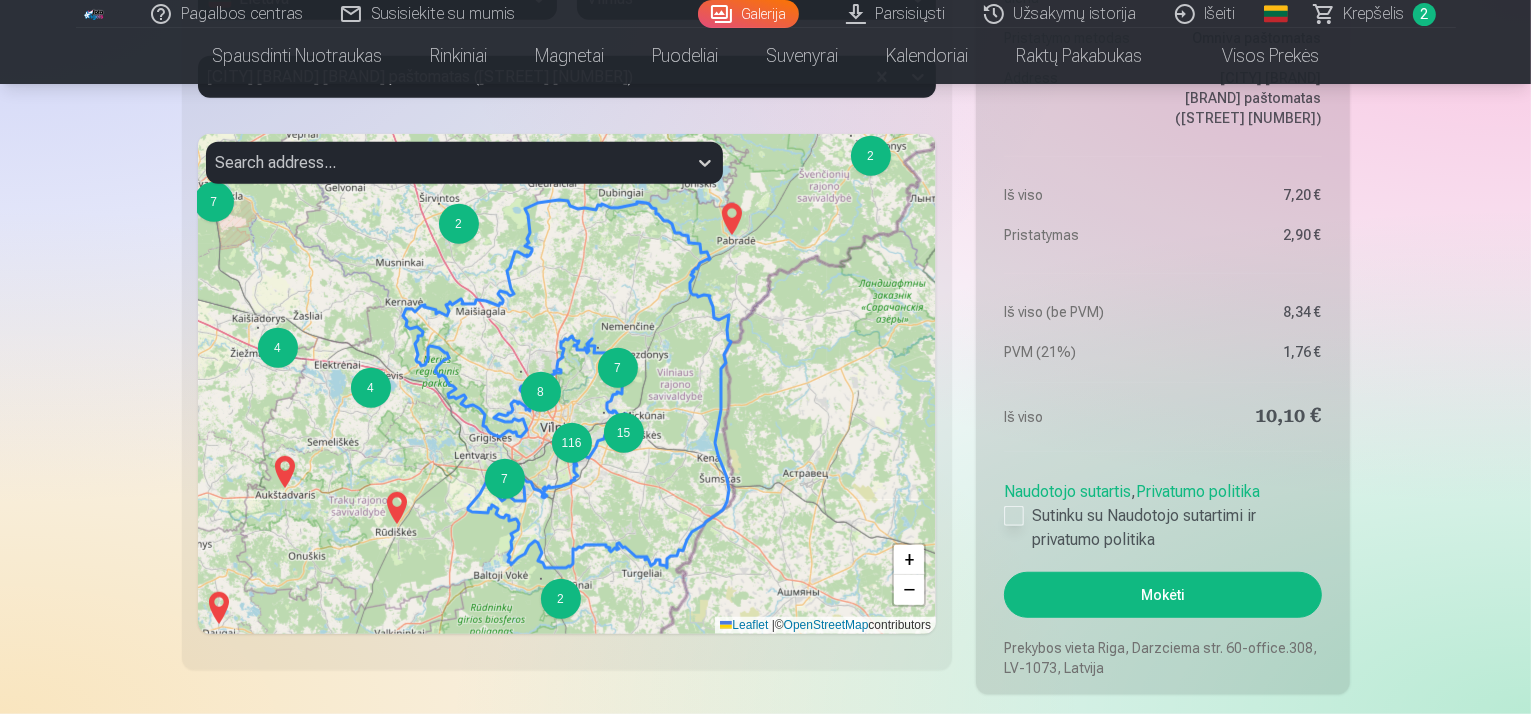 click at bounding box center [1014, 516] 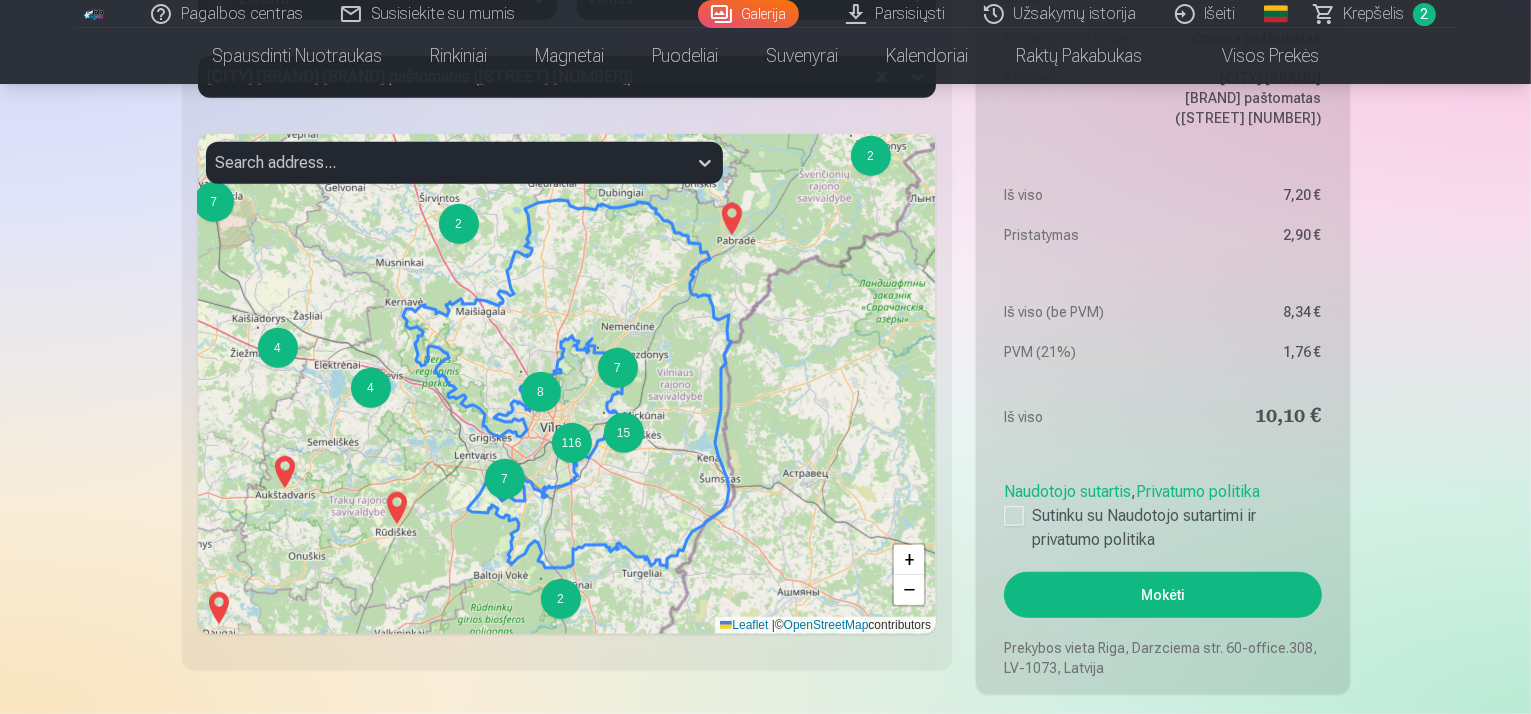 click on "Mokėti" at bounding box center [1162, 595] 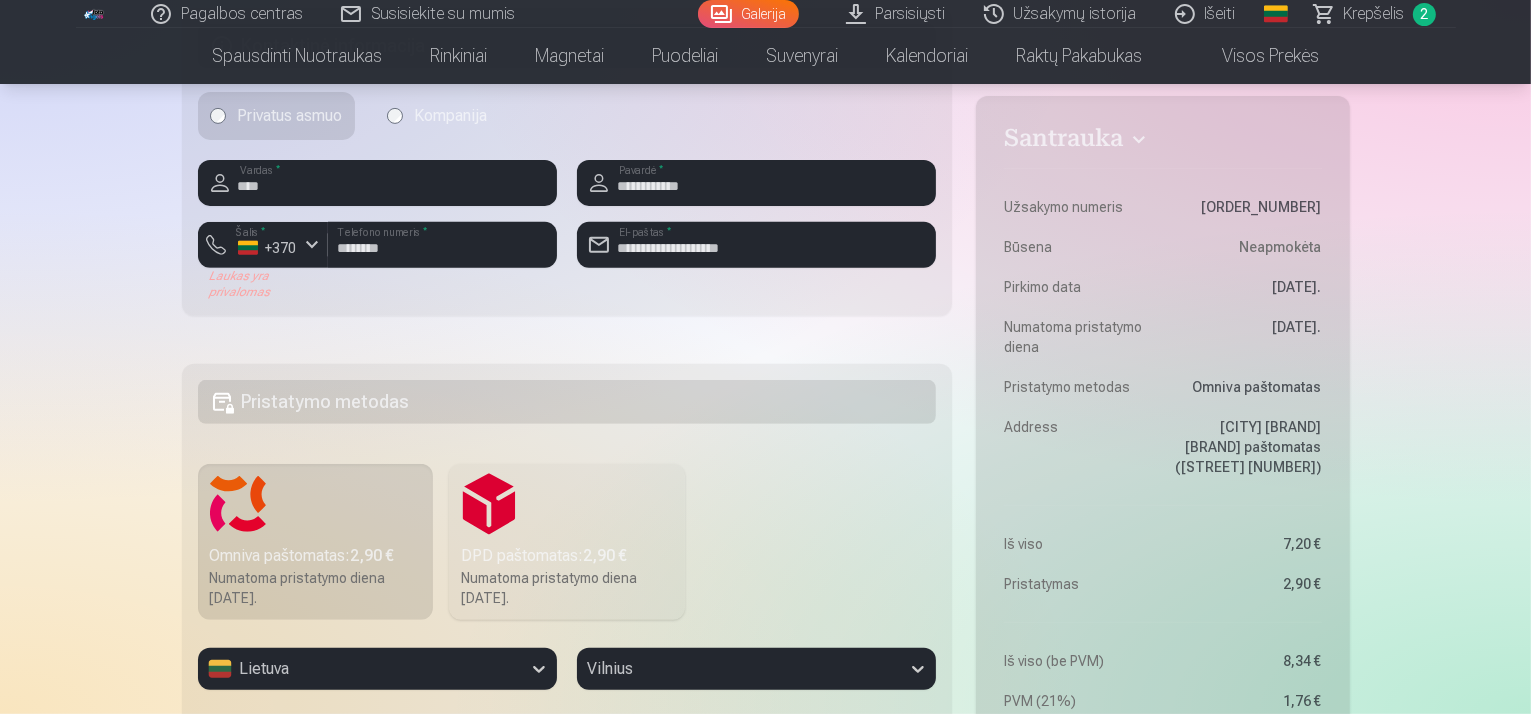 scroll, scrollTop: 692, scrollLeft: 0, axis: vertical 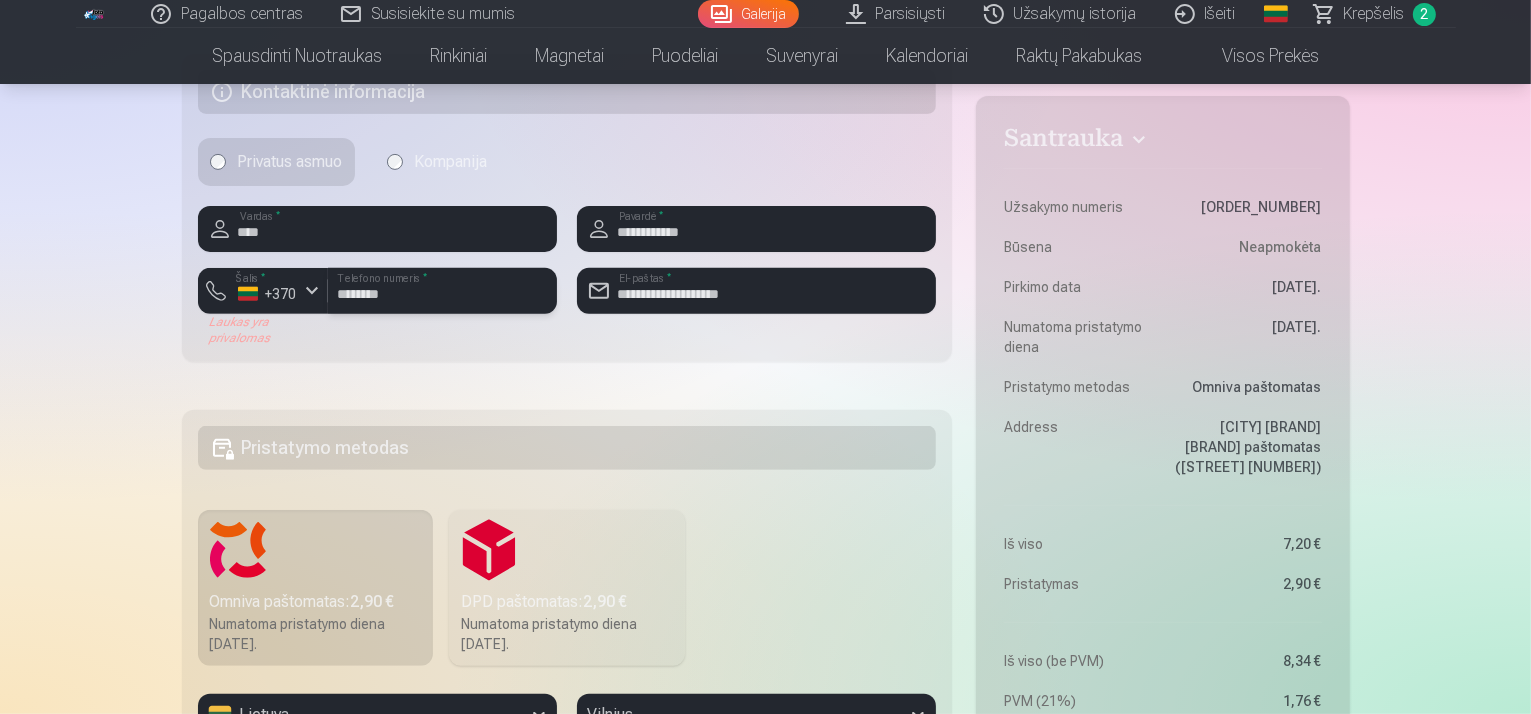 click on "********" at bounding box center (442, 291) 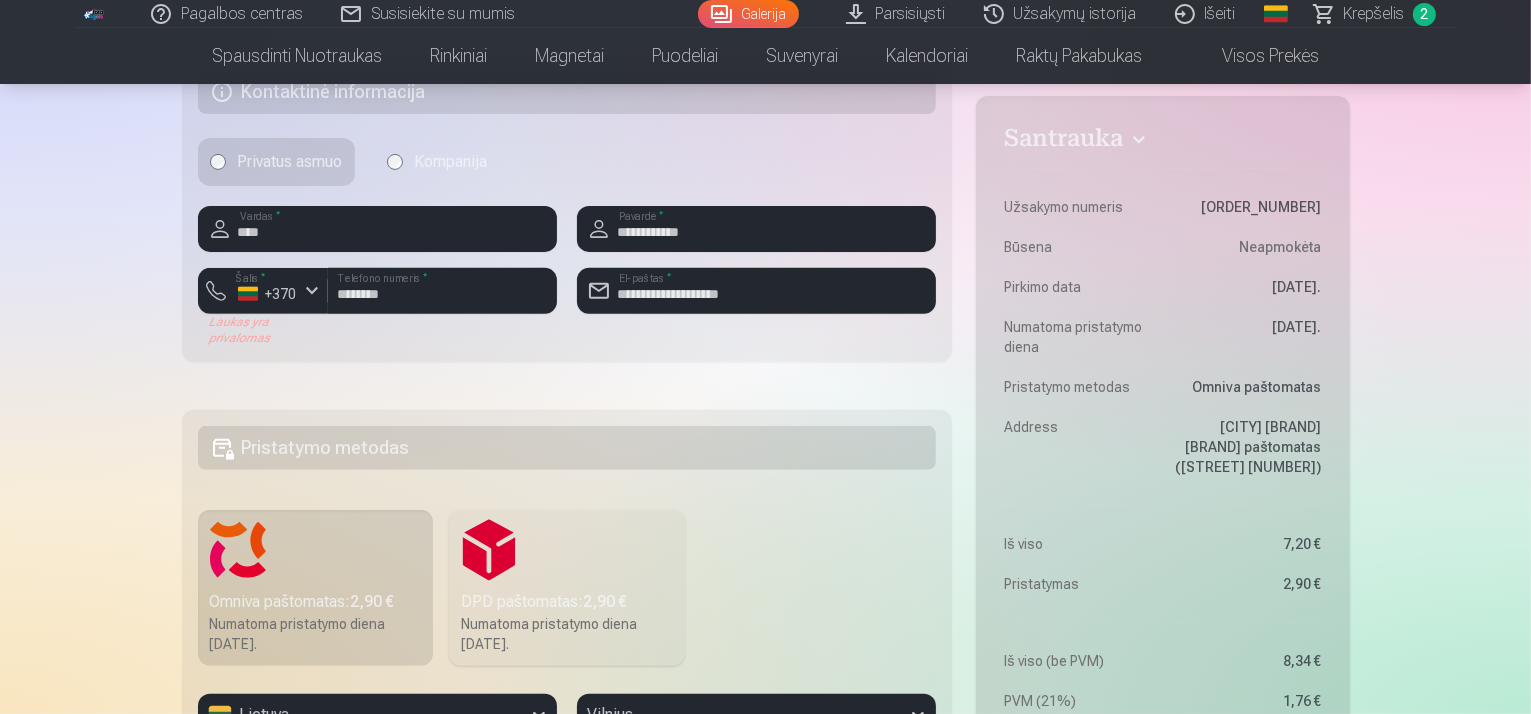 click on "**********" at bounding box center [766, 493] 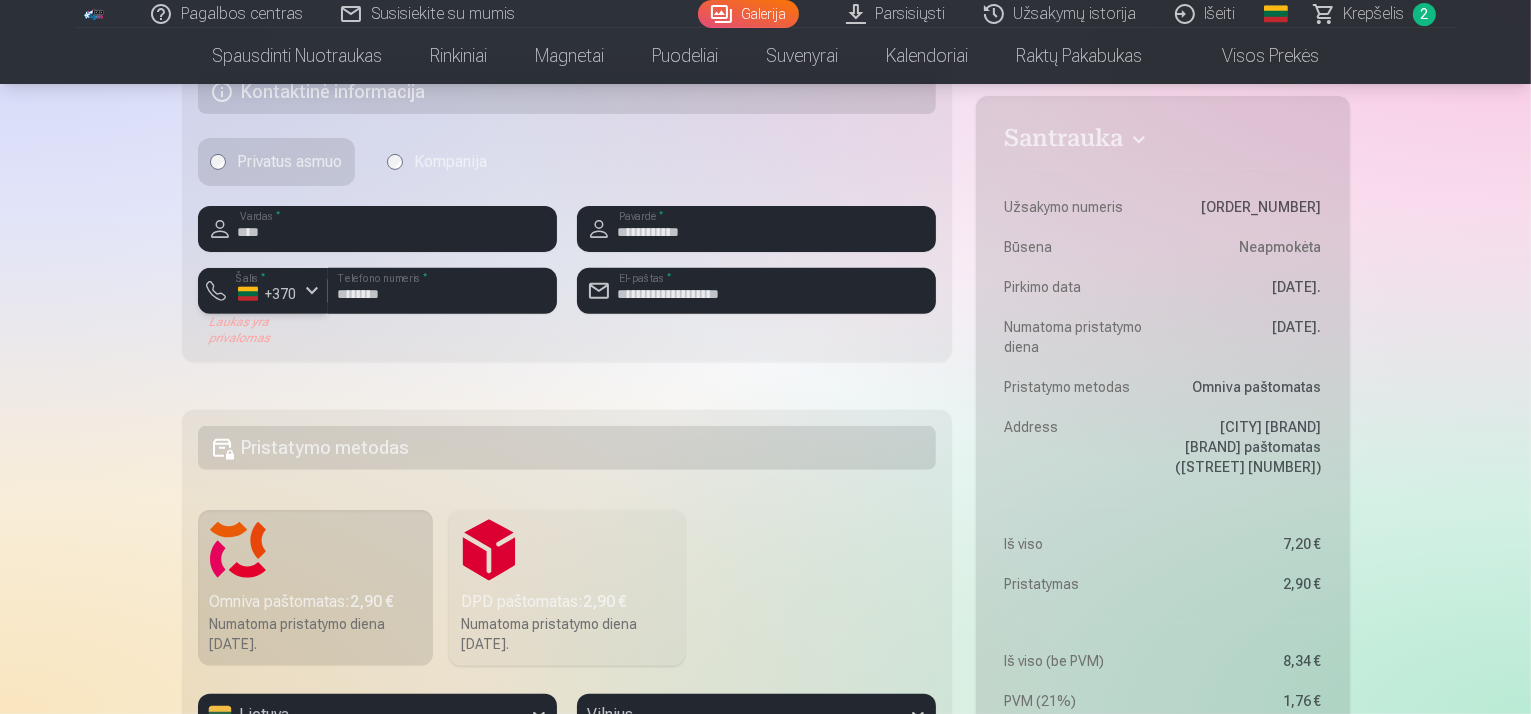 click at bounding box center (312, 291) 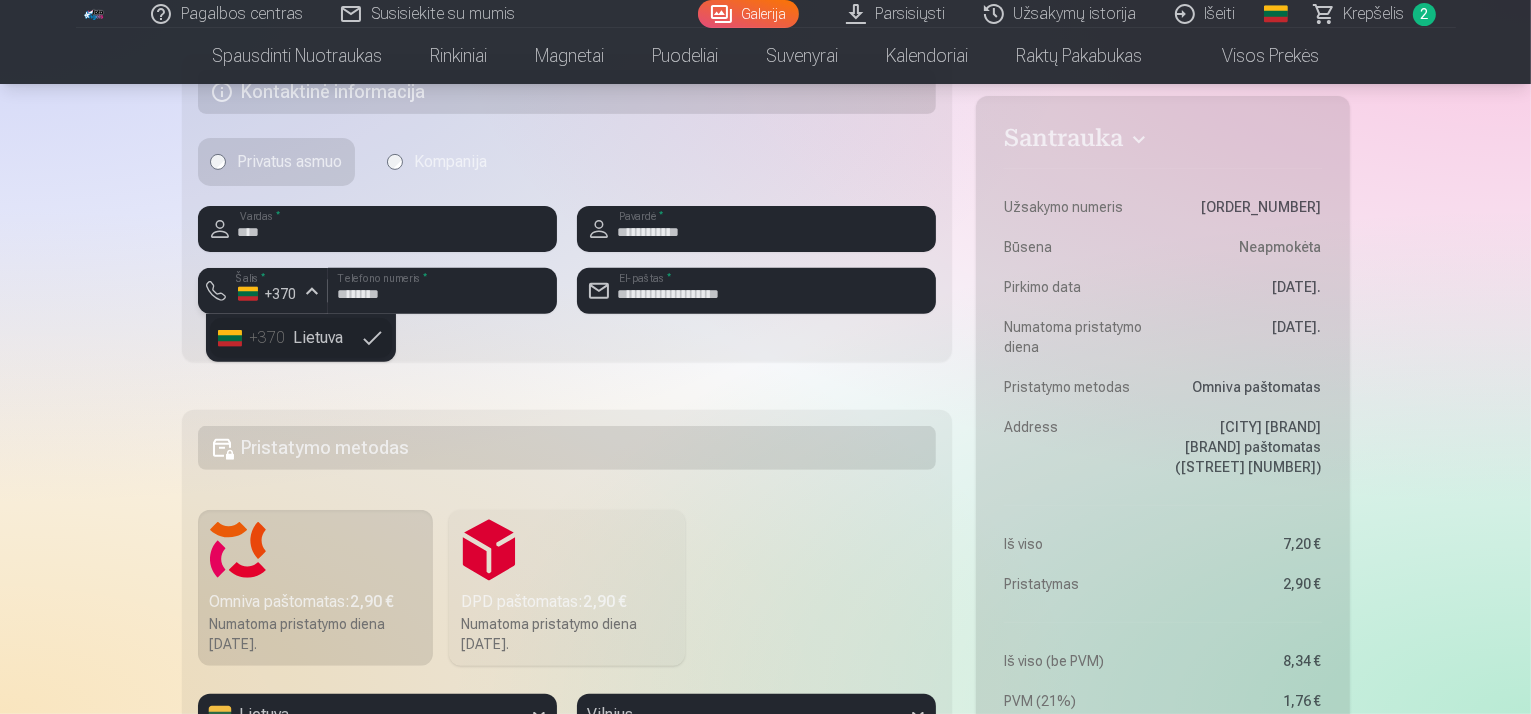 click on "Šalis * +370" at bounding box center (263, 291) 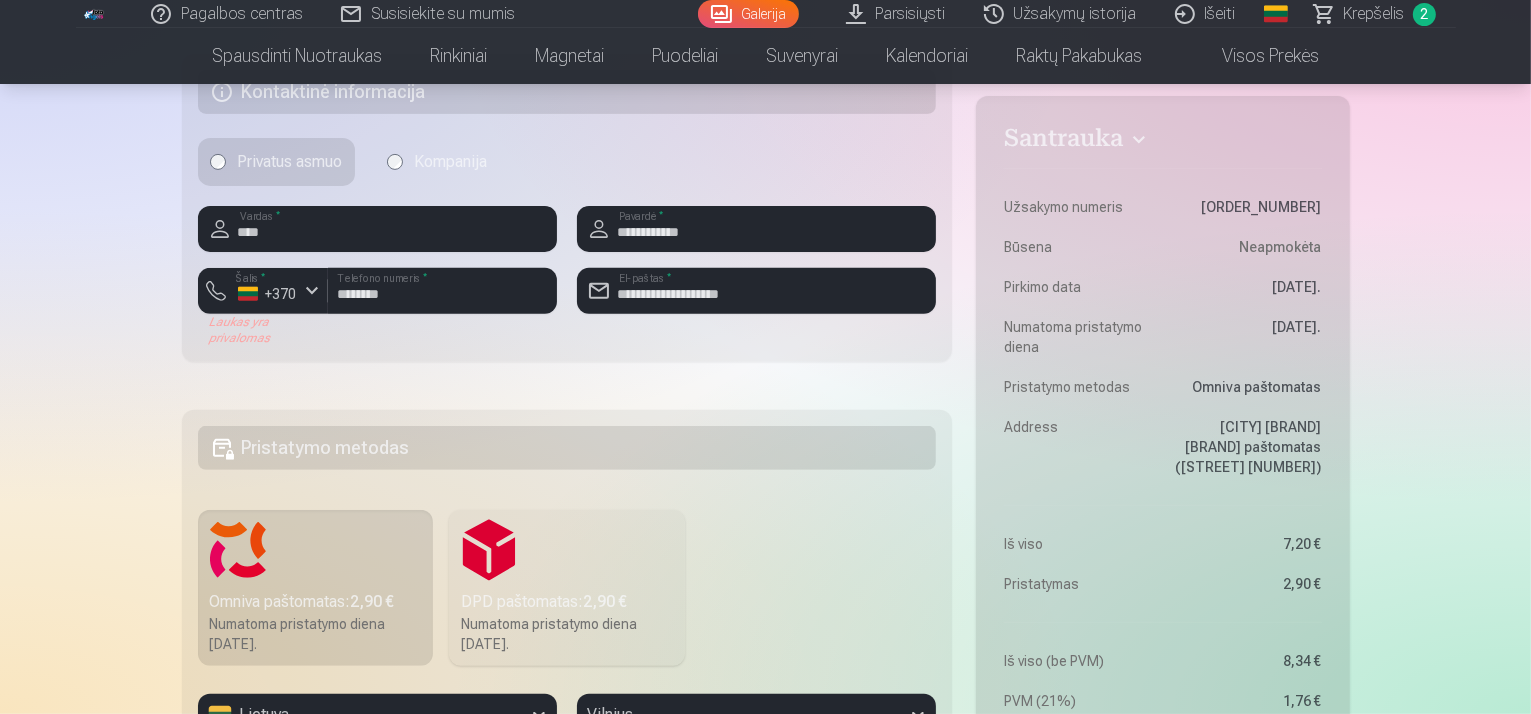 click on "**********" at bounding box center [766, 493] 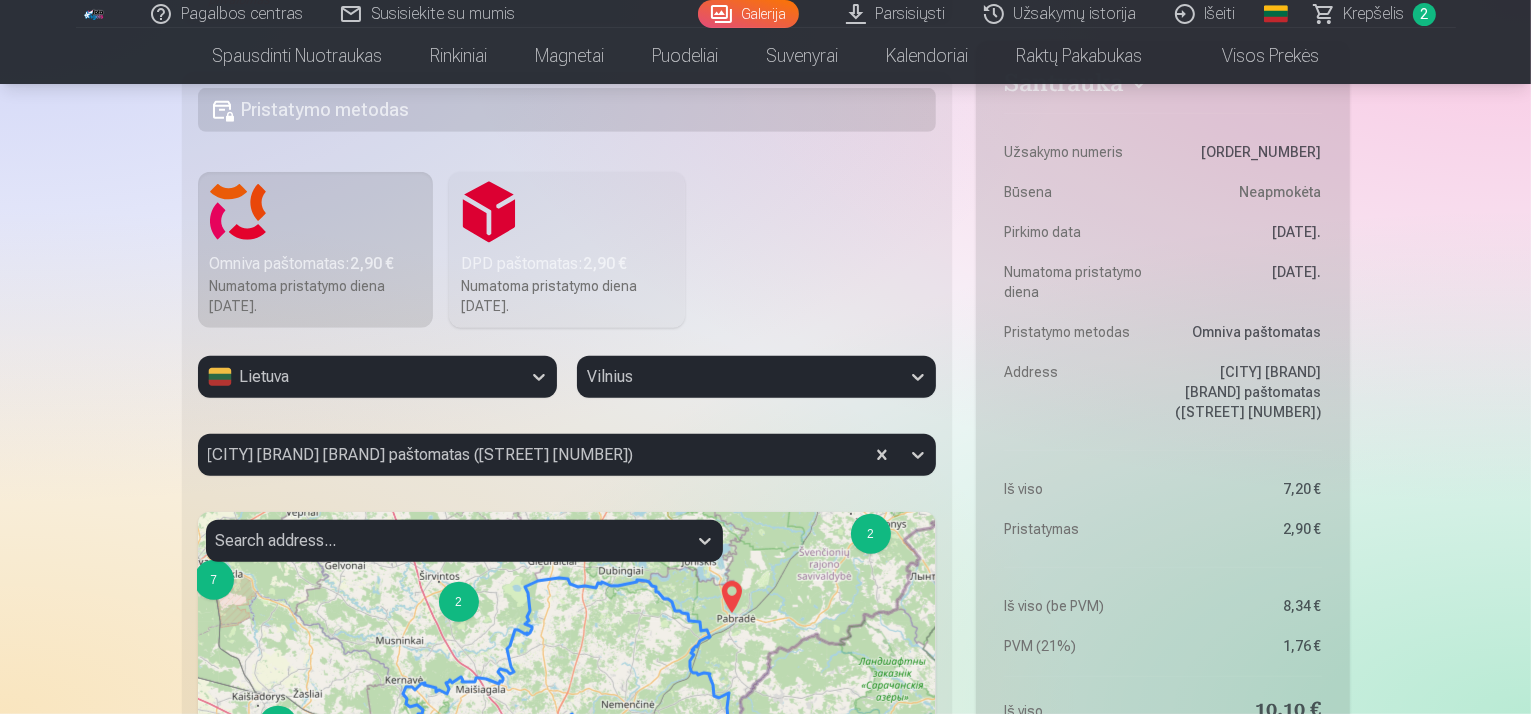 scroll, scrollTop: 1392, scrollLeft: 0, axis: vertical 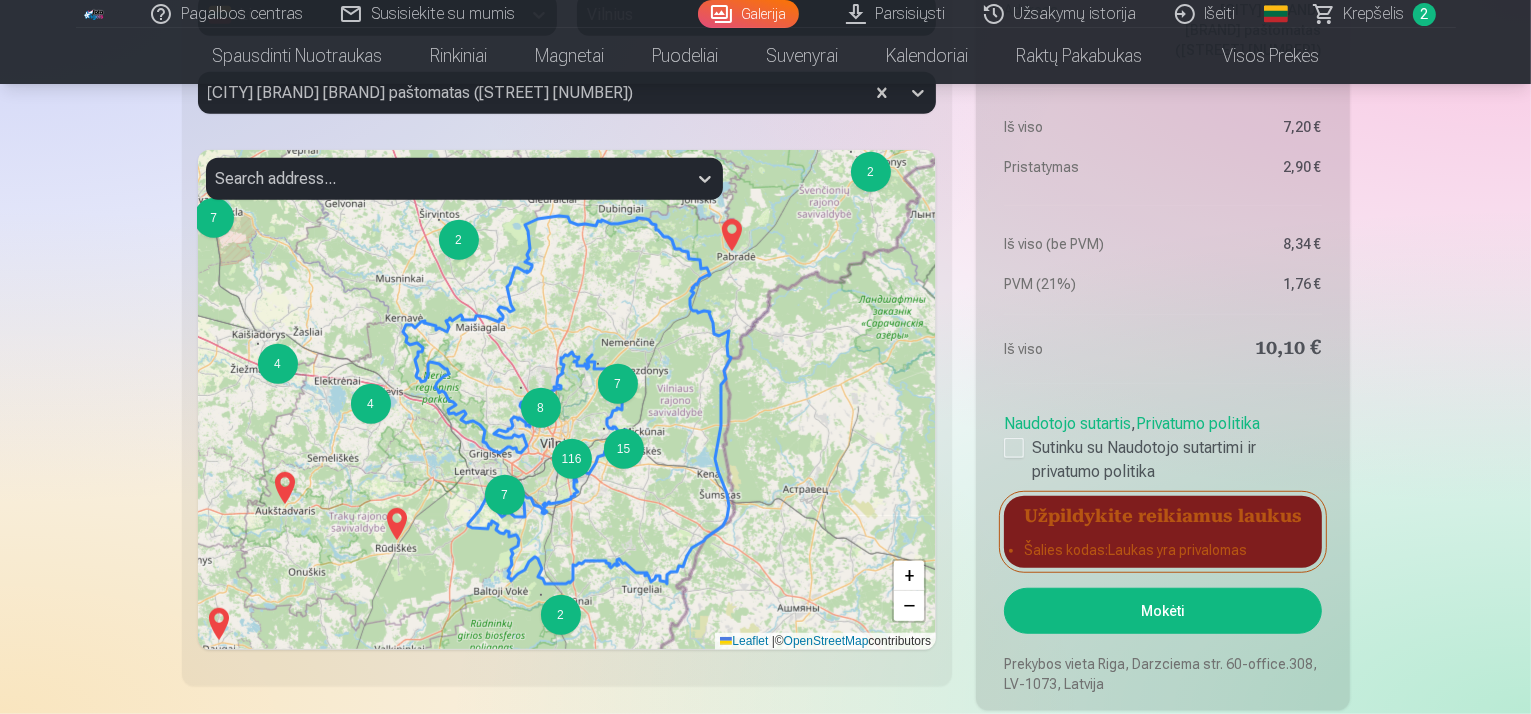 click on "Mokėti" at bounding box center [1162, 611] 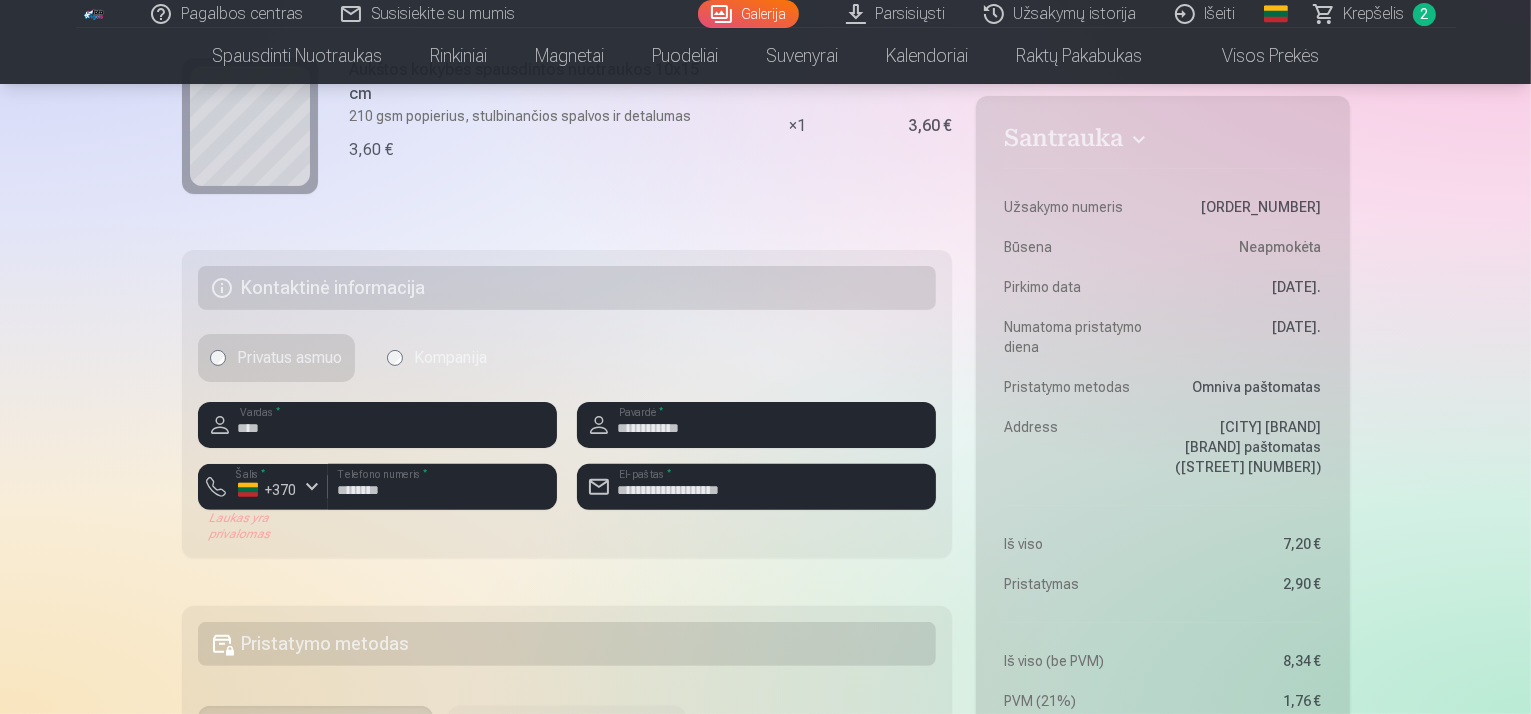 scroll, scrollTop: 492, scrollLeft: 0, axis: vertical 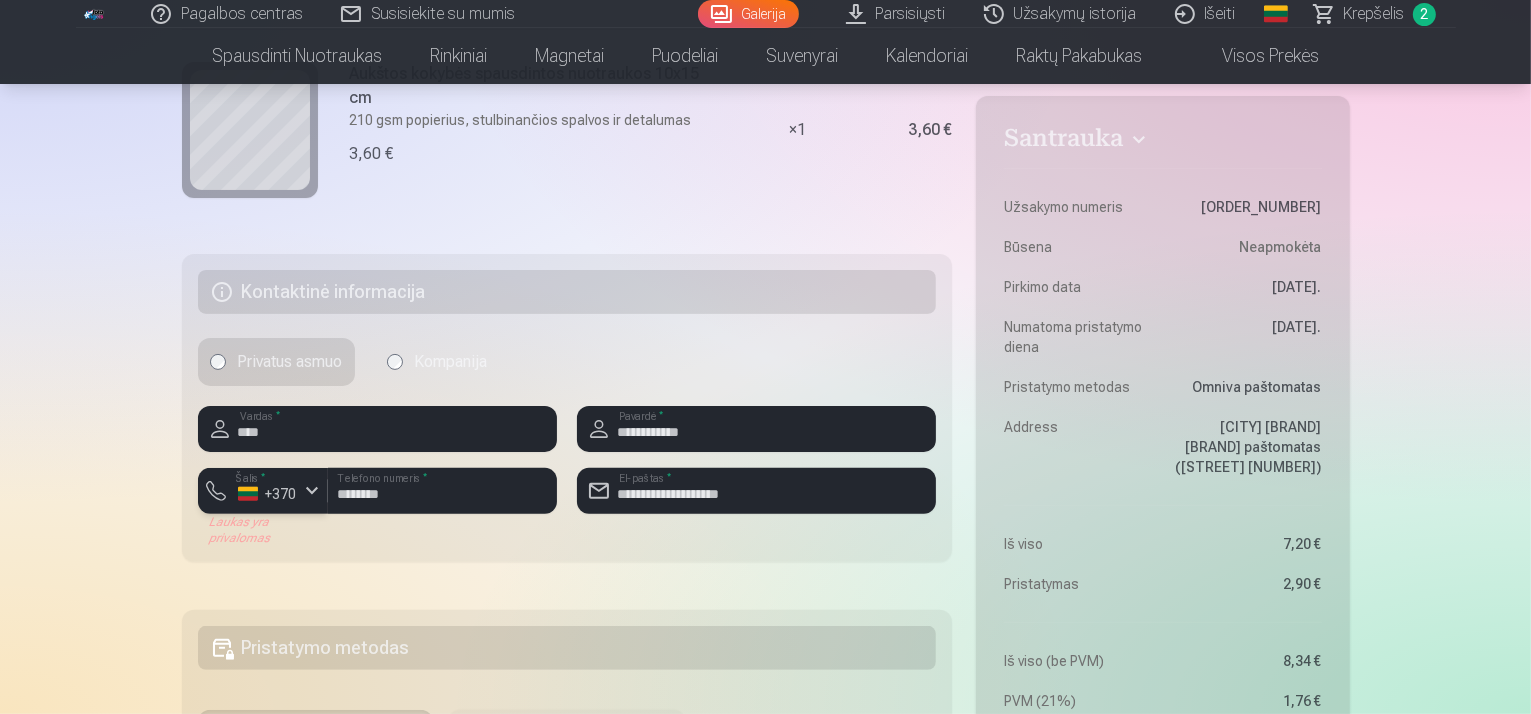 click at bounding box center (312, 491) 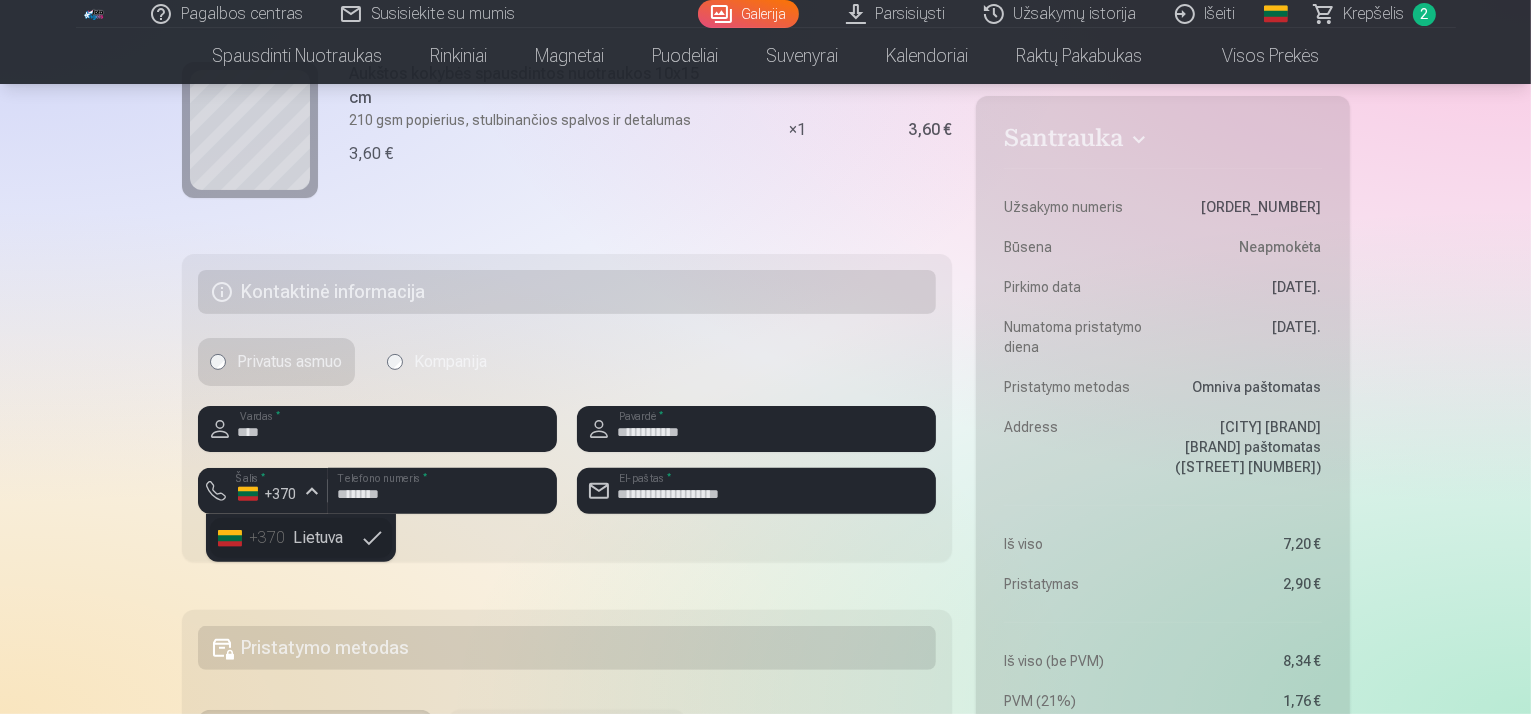 click on "+370 Lietuva" at bounding box center [301, 538] 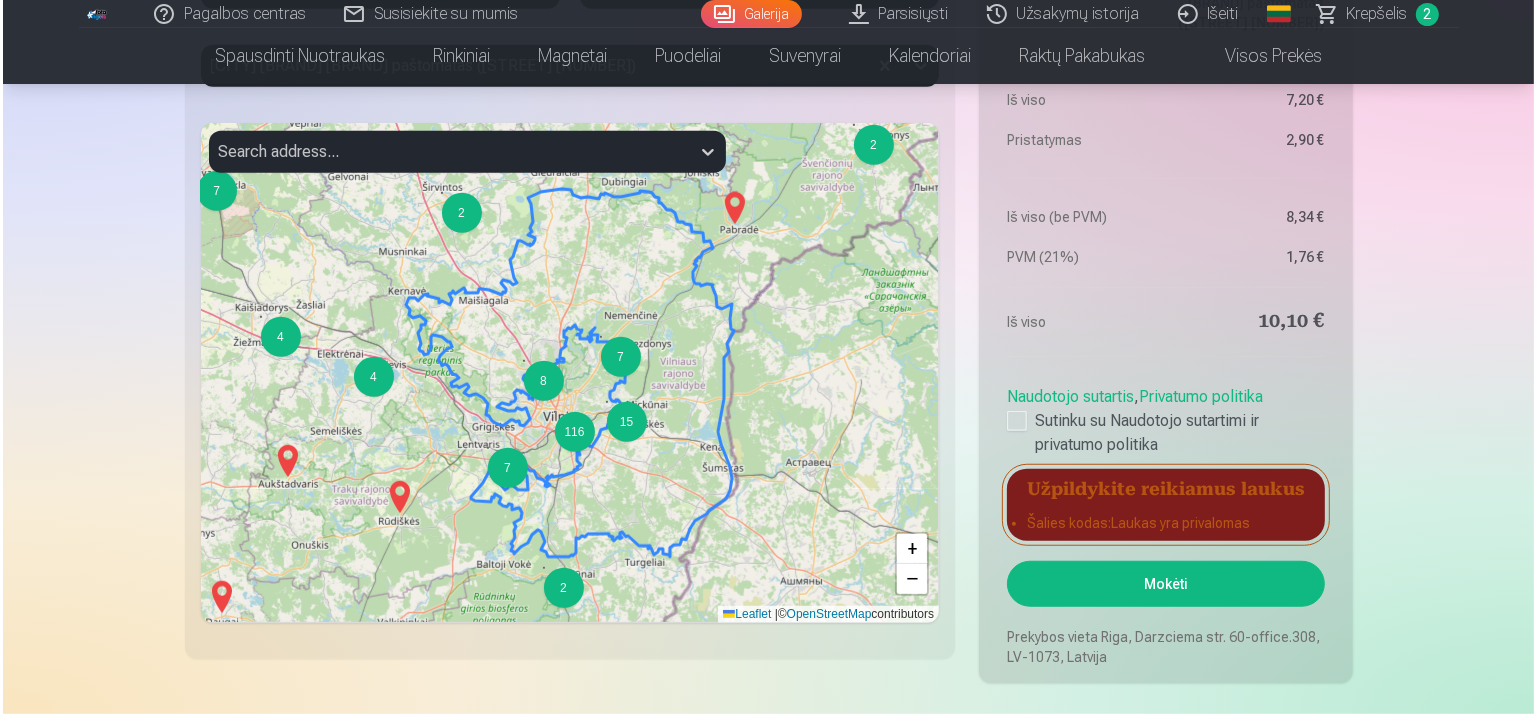 scroll, scrollTop: 1492, scrollLeft: 0, axis: vertical 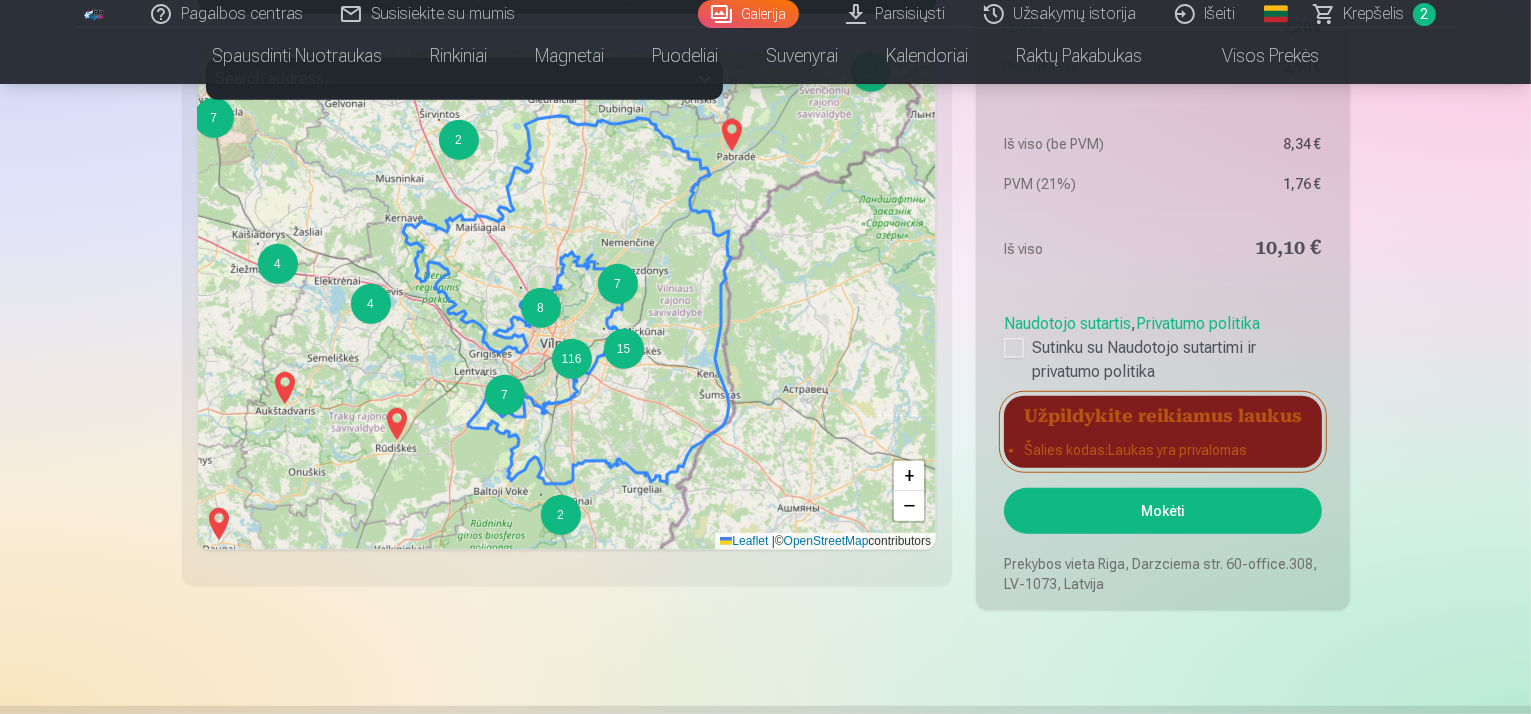 click on "Mokėti" at bounding box center [1162, 511] 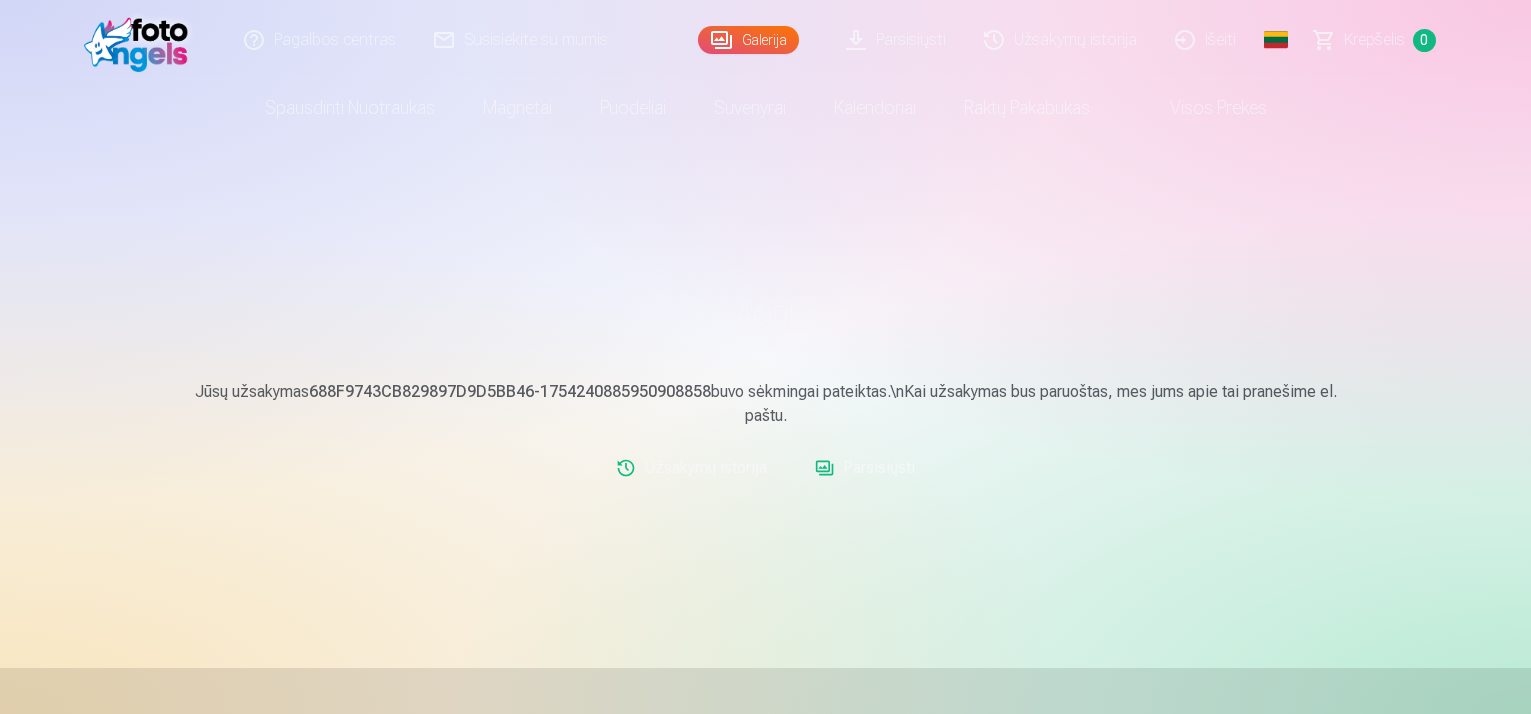 scroll, scrollTop: 0, scrollLeft: 0, axis: both 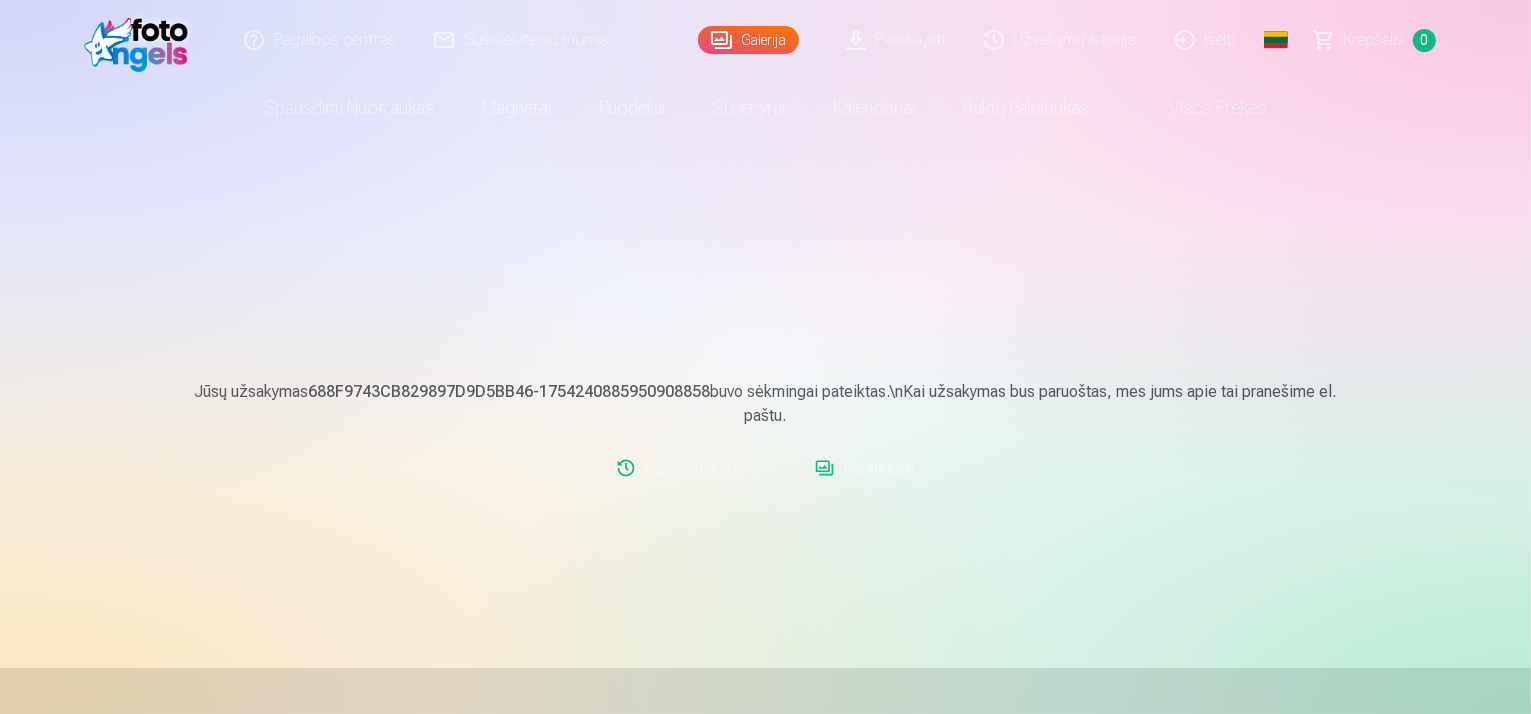 click on "Parsisiųsti" at bounding box center (865, 468) 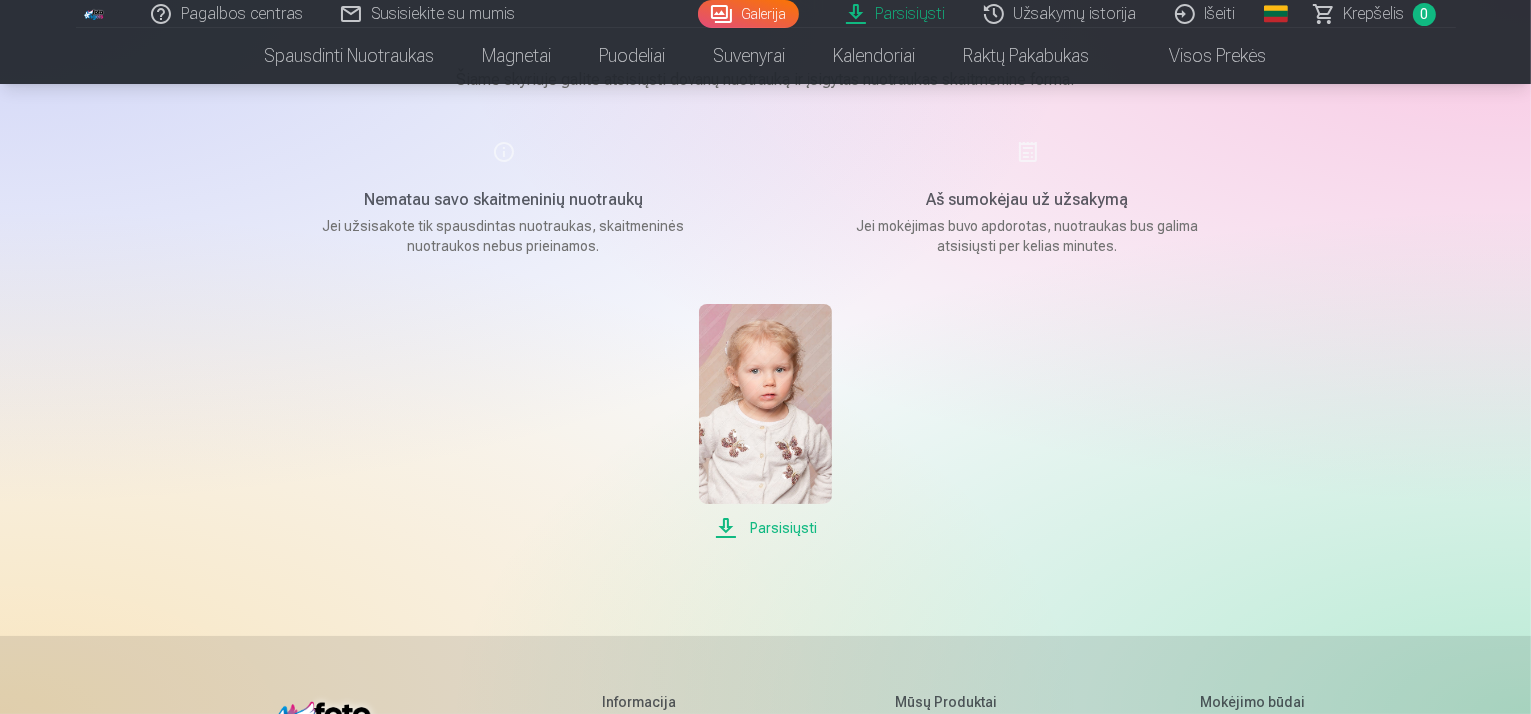 scroll, scrollTop: 0, scrollLeft: 0, axis: both 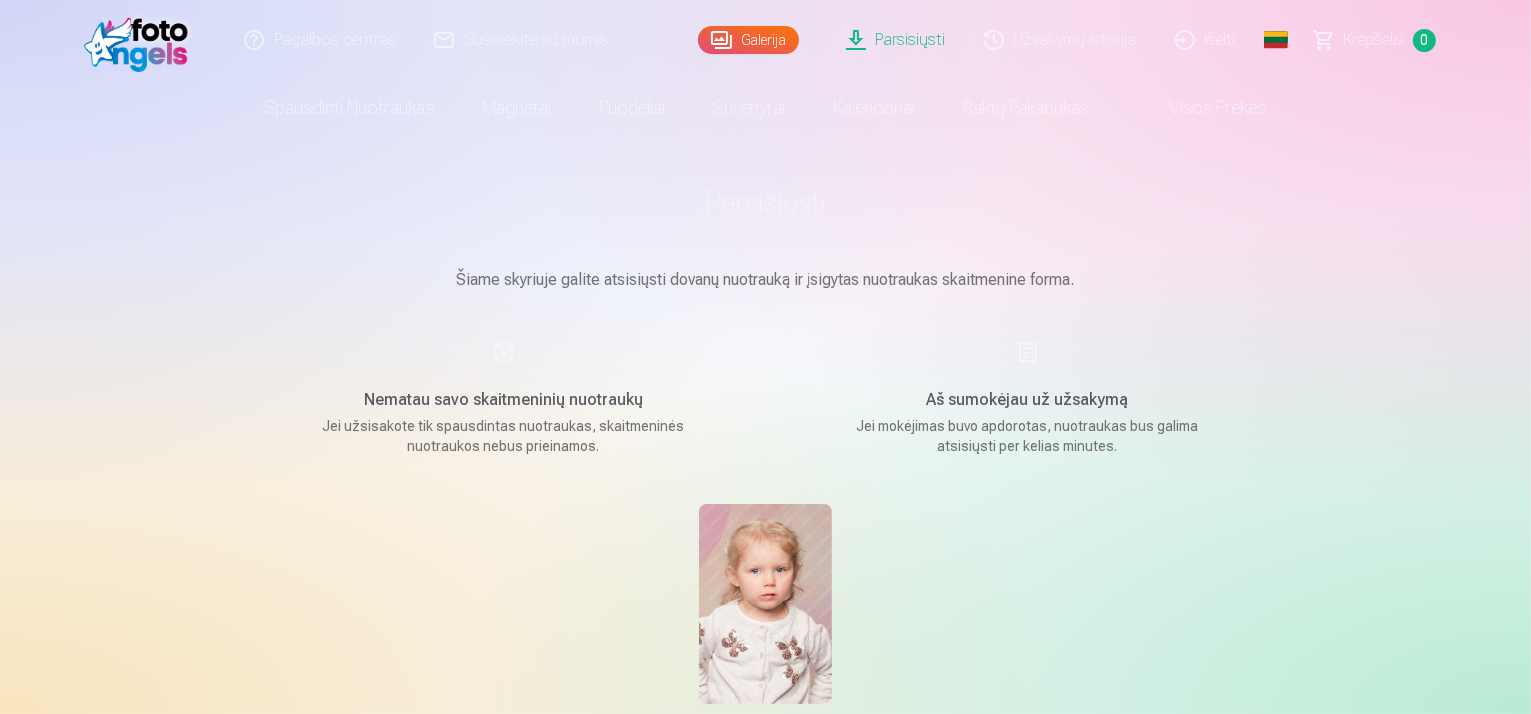 click on "Krepšelis" at bounding box center (1374, 40) 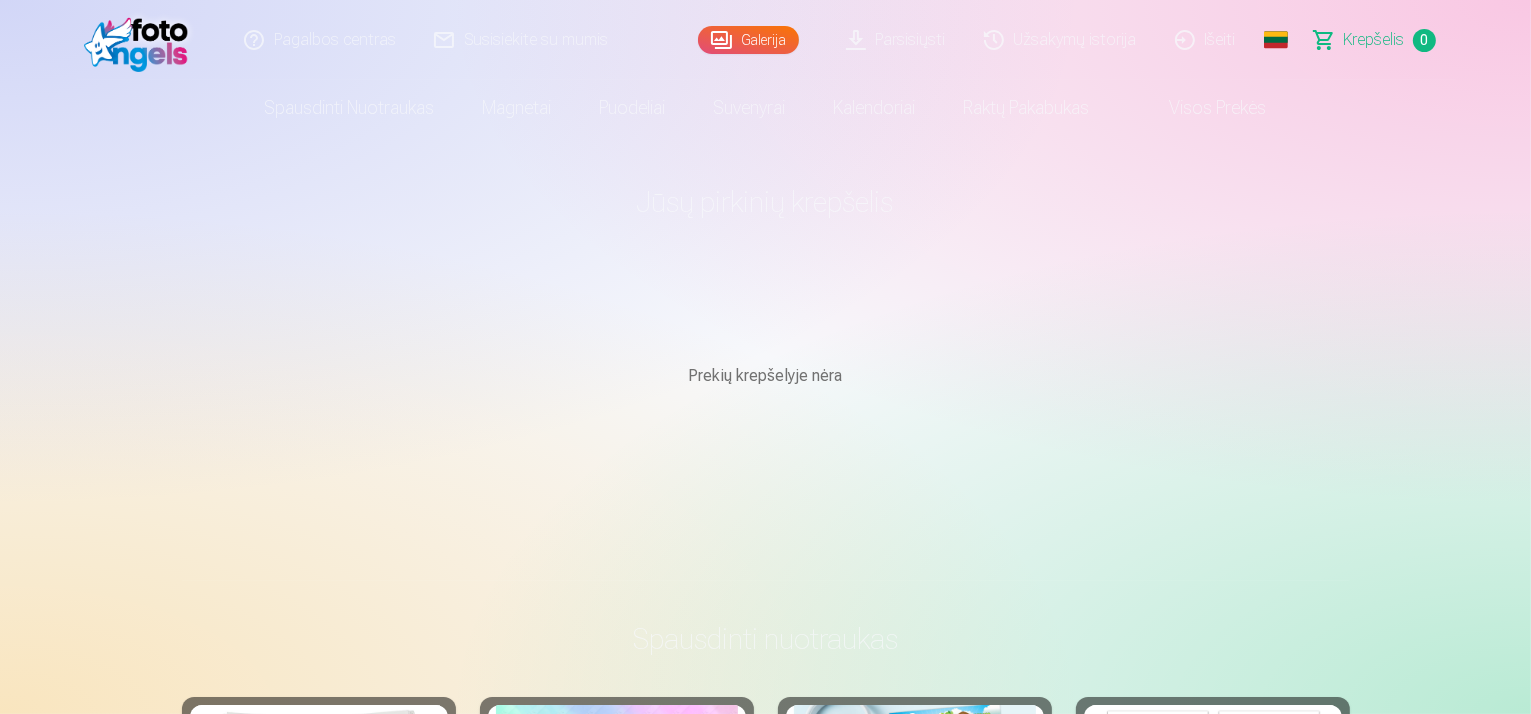drag, startPoint x: 1377, startPoint y: 36, endPoint x: 1206, endPoint y: 38, distance: 171.01169 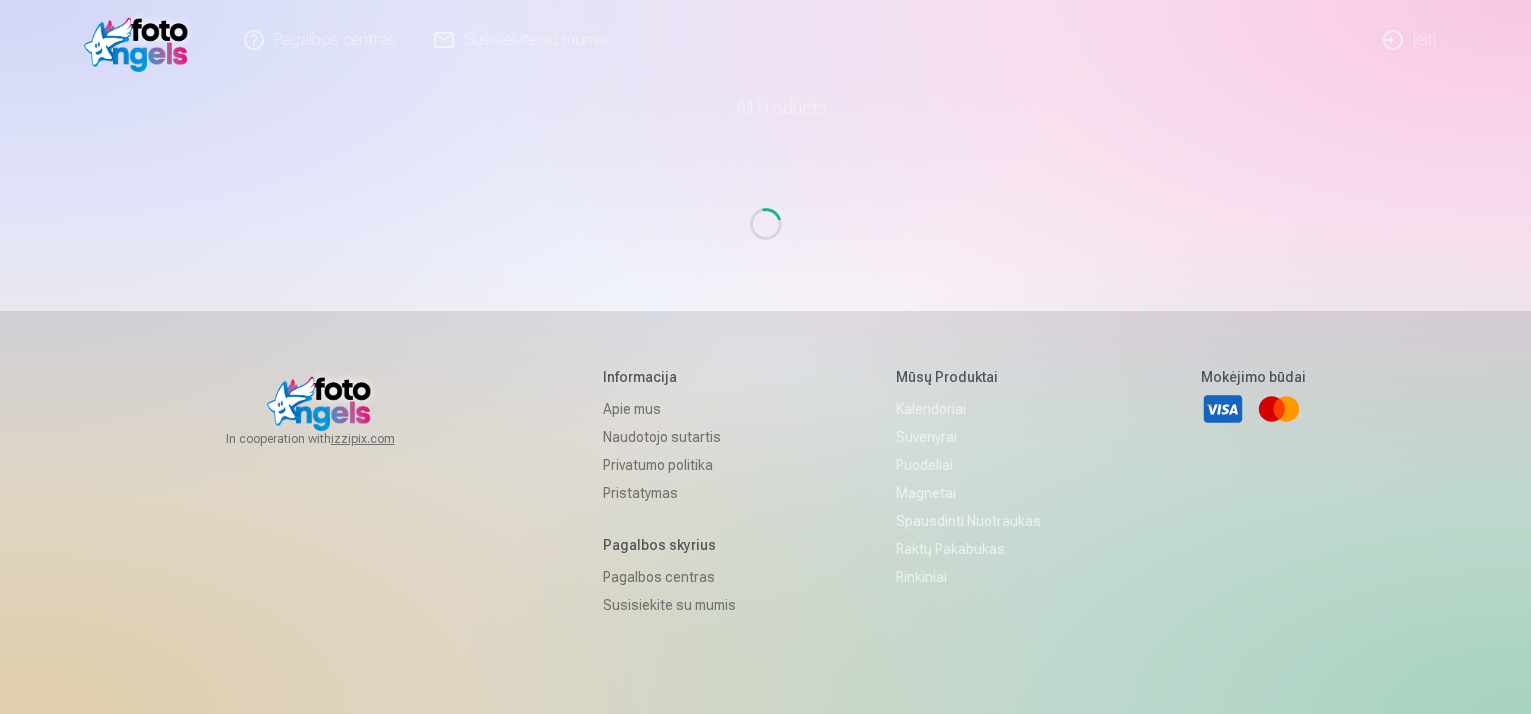 scroll, scrollTop: 0, scrollLeft: 0, axis: both 